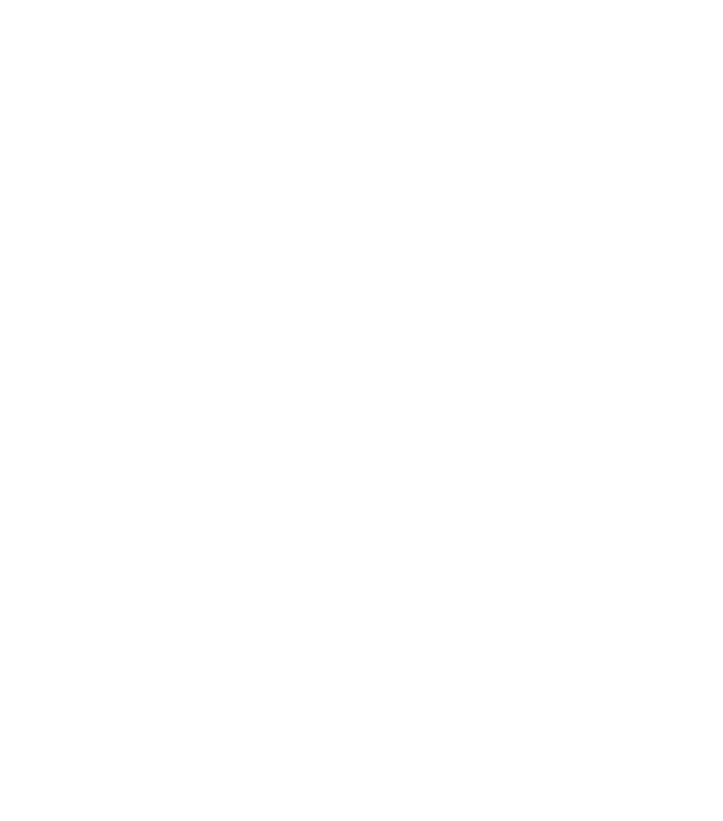 scroll, scrollTop: 0, scrollLeft: 0, axis: both 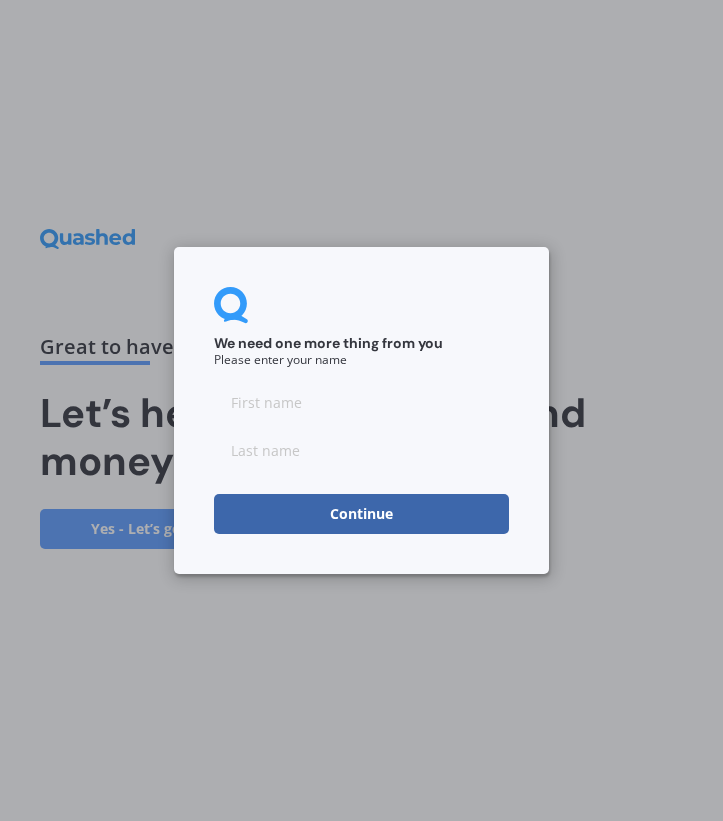 click at bounding box center [361, 402] 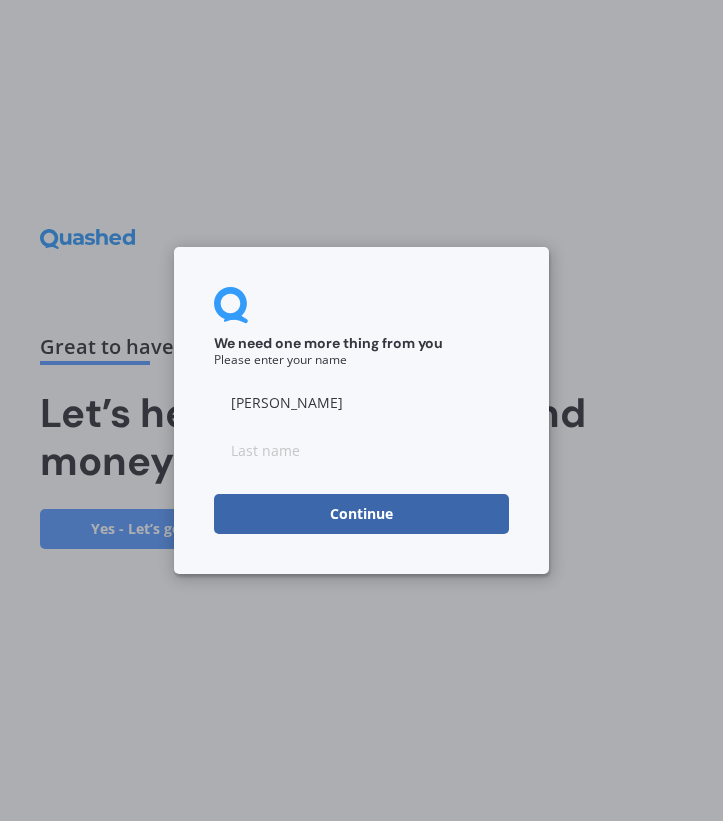 type on "[PERSON_NAME]" 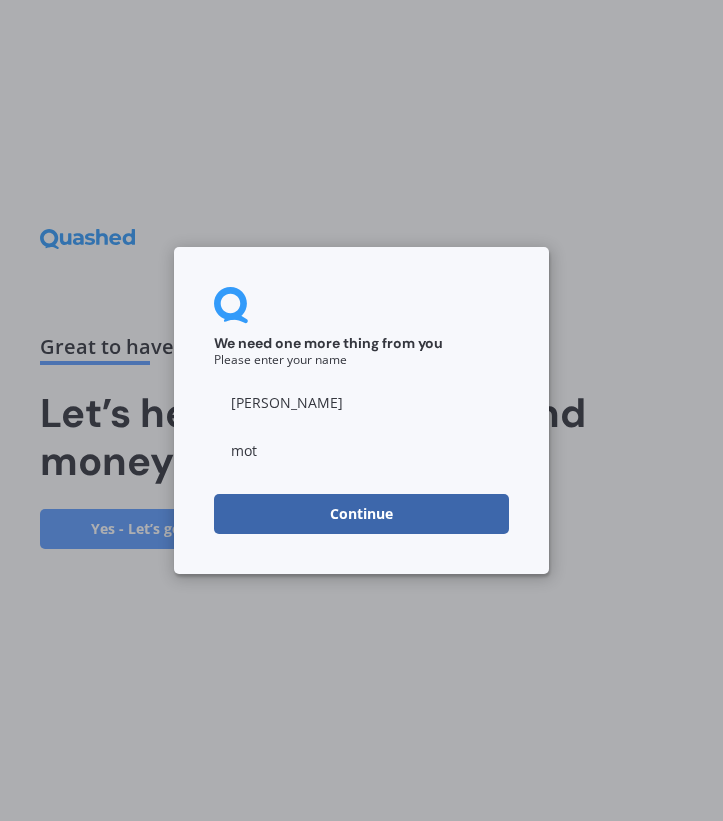 type on "motu" 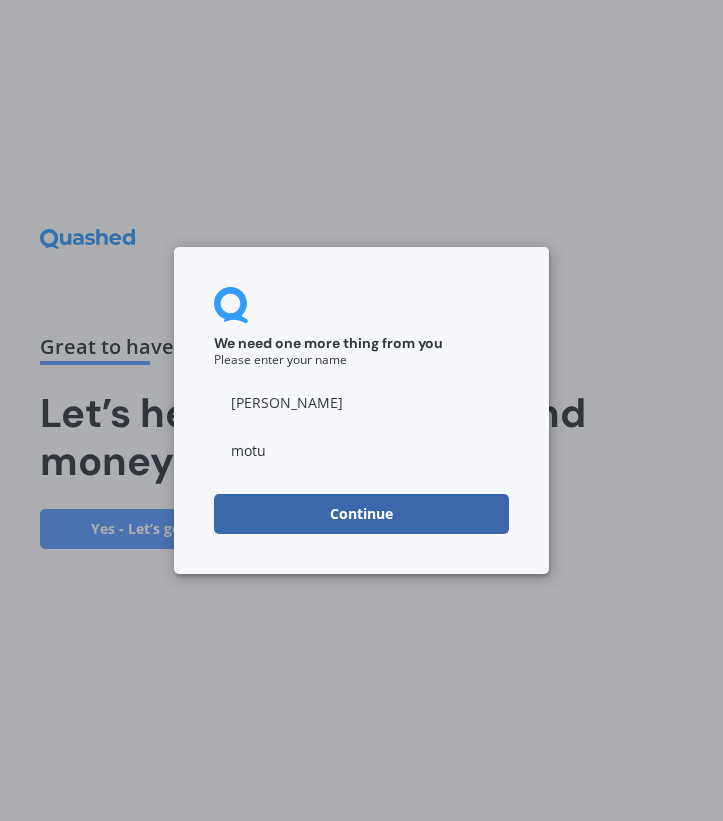 click on "Continue" at bounding box center [361, 514] 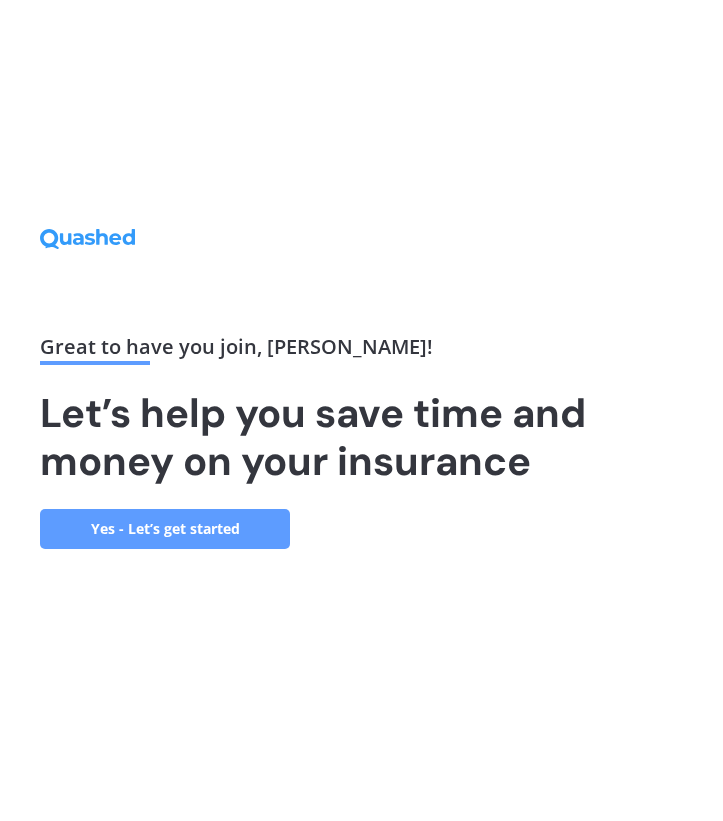 click on "Yes - Let’s get started" at bounding box center [165, 529] 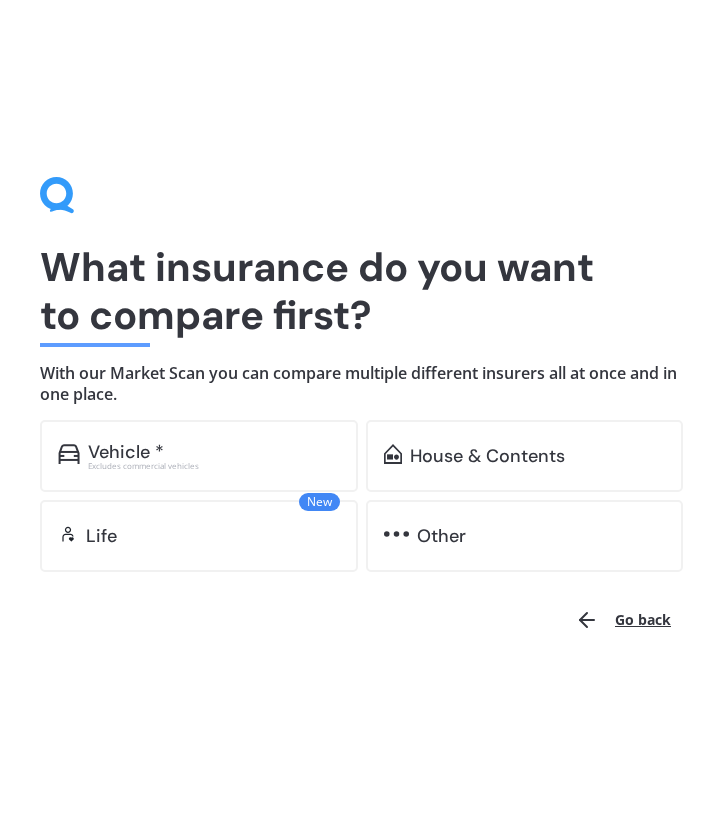click on "Excludes commercial vehicles" at bounding box center [214, 466] 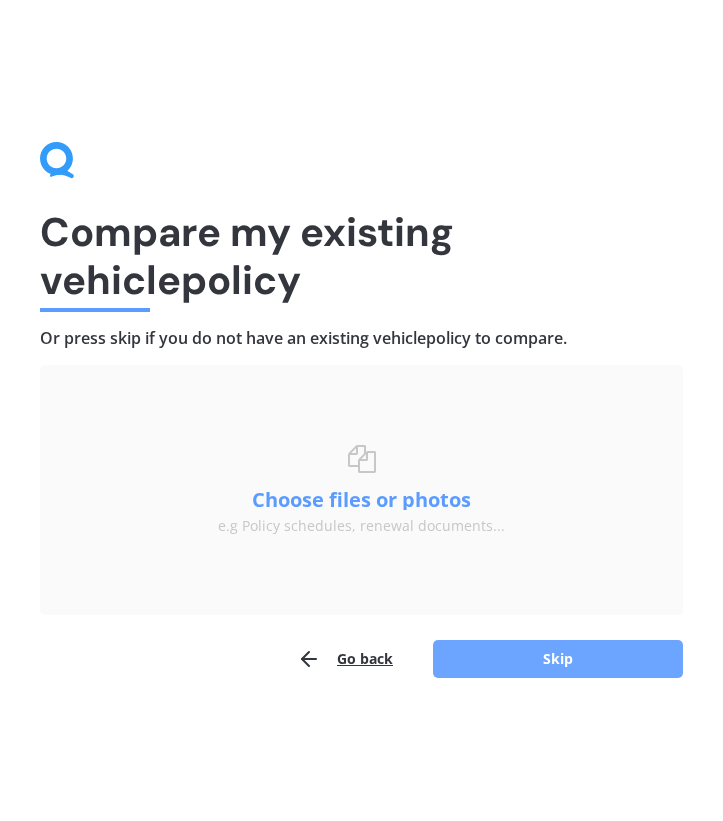 click on "Skip" at bounding box center [558, 659] 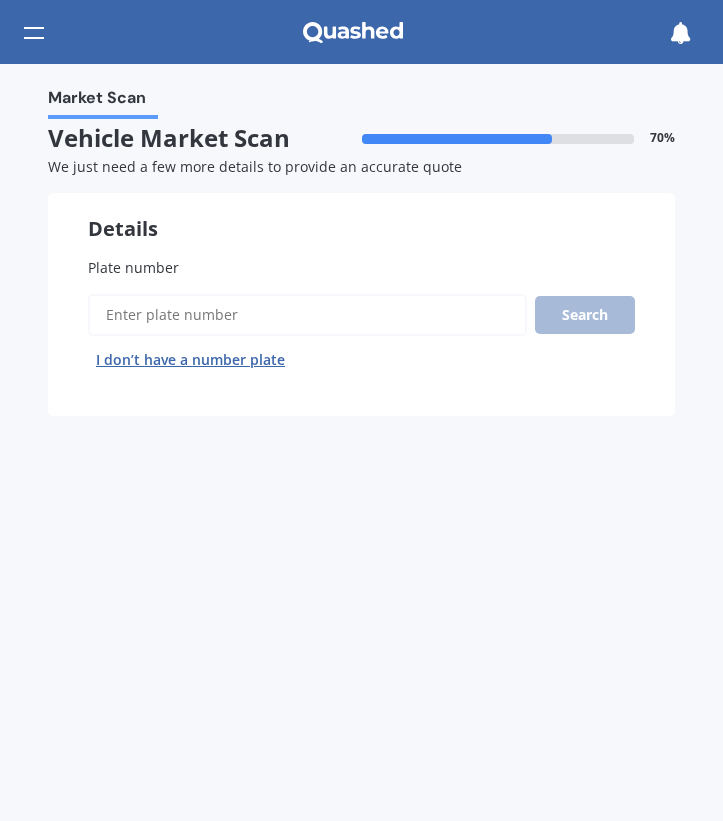 click on "Plate number" at bounding box center [307, 315] 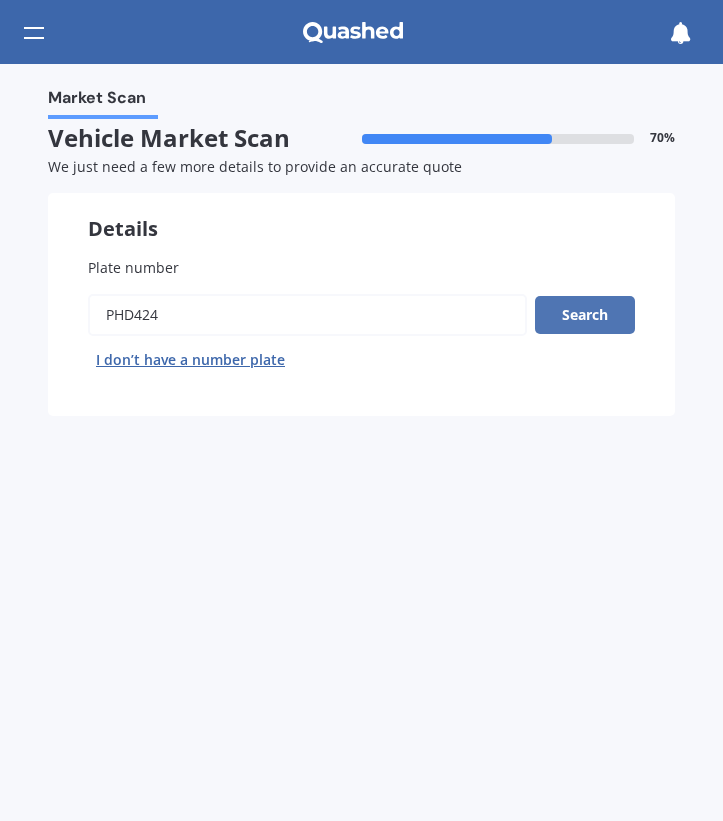 type on "phd424" 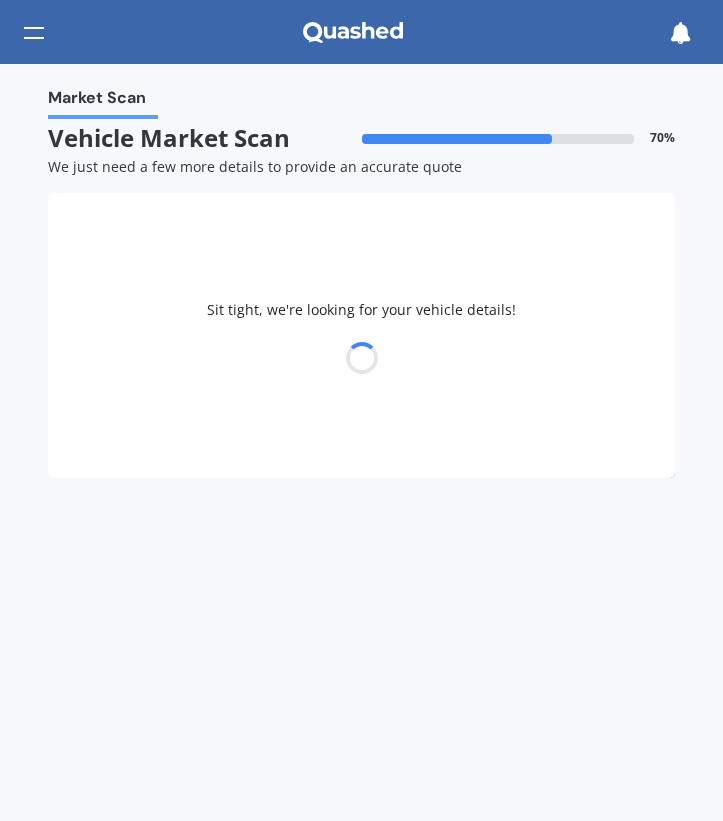 select on "TOYOTA" 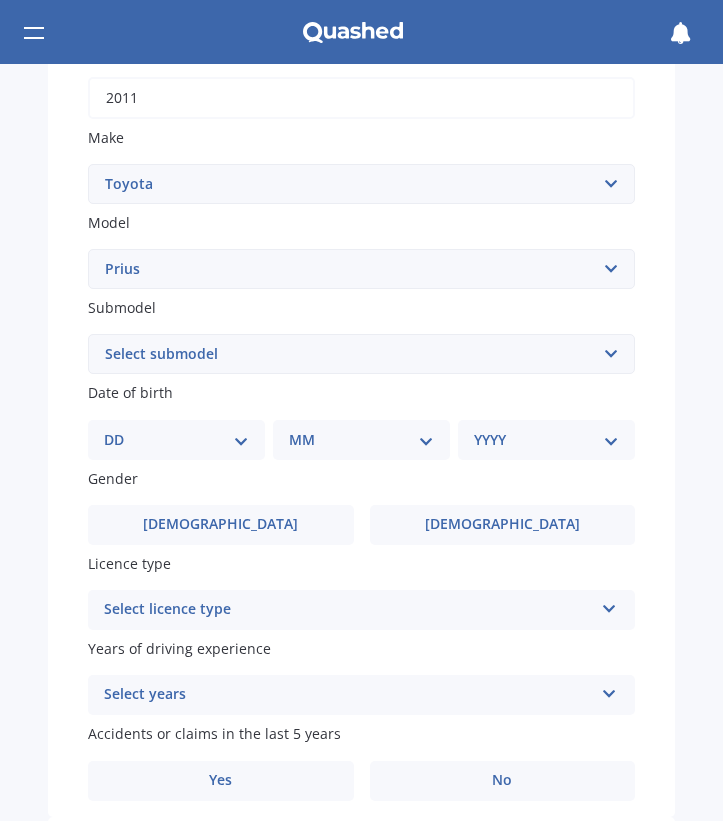 scroll, scrollTop: 351, scrollLeft: 0, axis: vertical 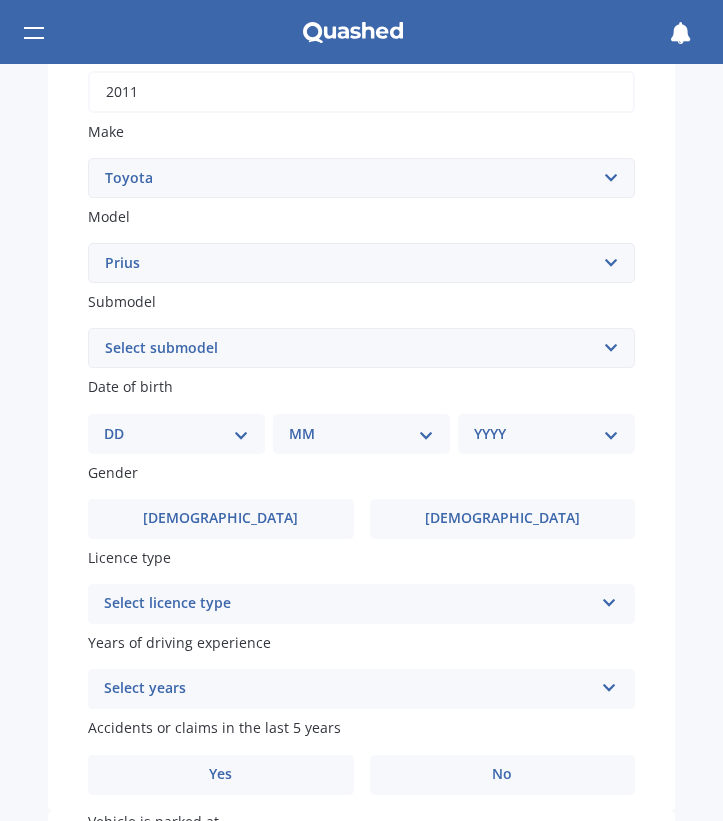 click on "DD 01 02 03 04 05 06 07 08 09 10 11 12 13 14 15 16 17 18 19 20 21 22 23 24 25 26 27 28 29 30 31" at bounding box center [176, 434] 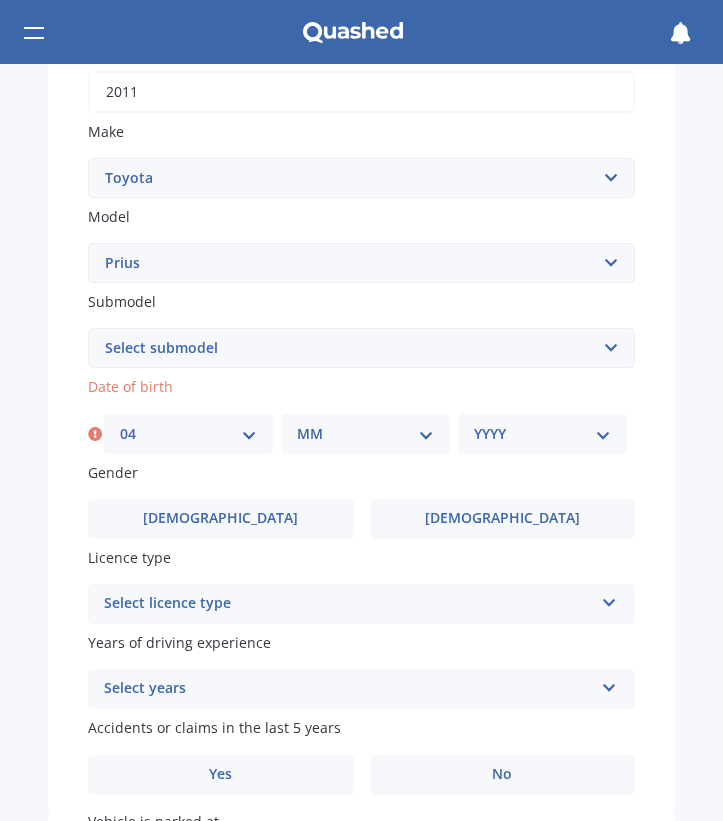 click on "MM 01 02 03 04 05 06 07 08 09 10 11 12" at bounding box center (365, 434) 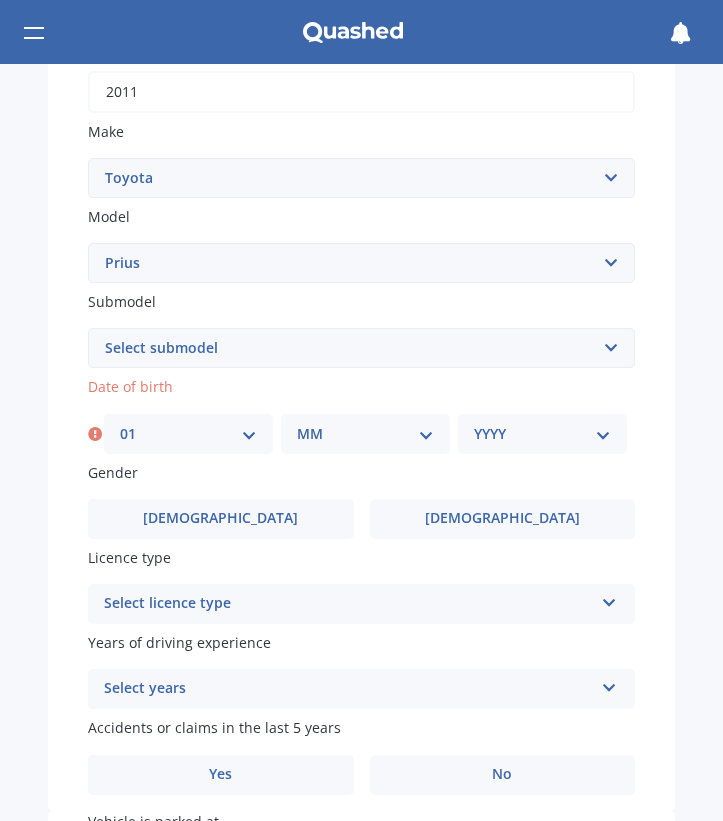 click on "MM 01 02 03 04 05 06 07 08 09 10 11 12" at bounding box center [365, 434] 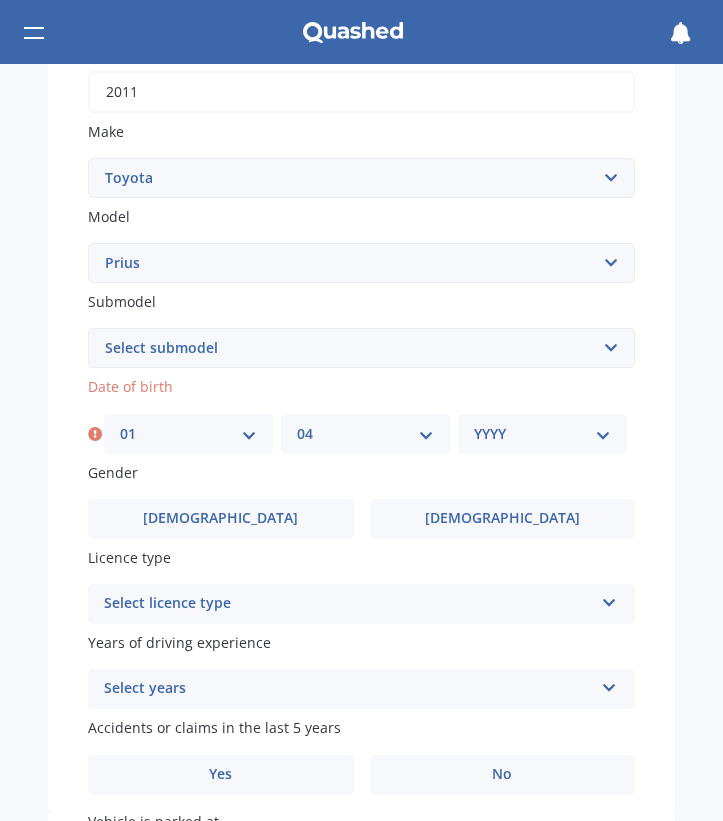 click on "YYYY 2025 2024 2023 2022 2021 2020 2019 2018 2017 2016 2015 2014 2013 2012 2011 2010 2009 2008 2007 2006 2005 2004 2003 2002 2001 2000 1999 1998 1997 1996 1995 1994 1993 1992 1991 1990 1989 1988 1987 1986 1985 1984 1983 1982 1981 1980 1979 1978 1977 1976 1975 1974 1973 1972 1971 1970 1969 1968 1967 1966 1965 1964 1963 1962 1961 1960 1959 1958 1957 1956 1955 1954 1953 1952 1951 1950 1949 1948 1947 1946 1945 1944 1943 1942 1941 1940 1939 1938 1937 1936 1935 1934 1933 1932 1931 1930 1929 1928 1927 1926" at bounding box center [542, 434] 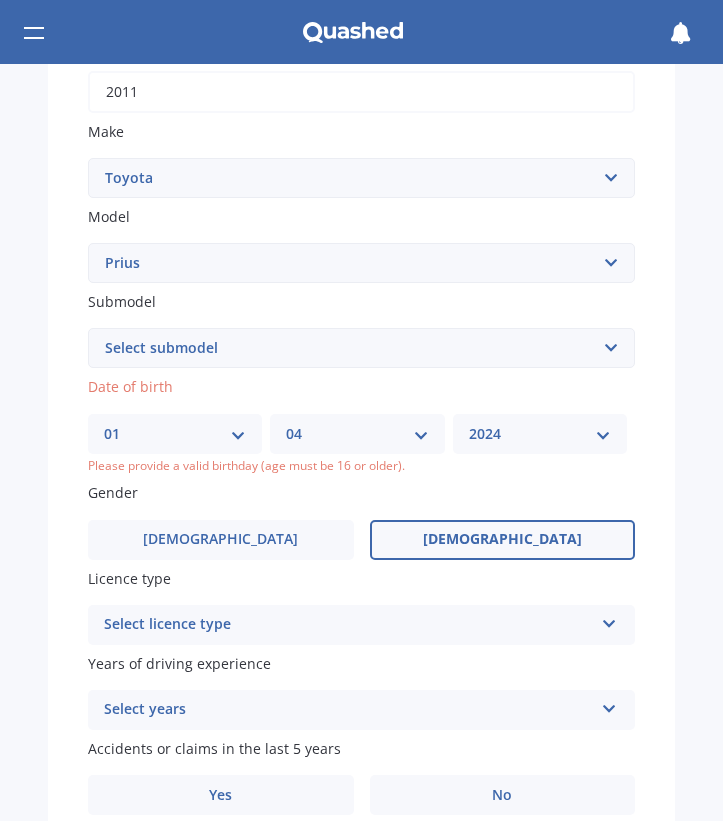 click on "[DEMOGRAPHIC_DATA]" at bounding box center [503, 540] 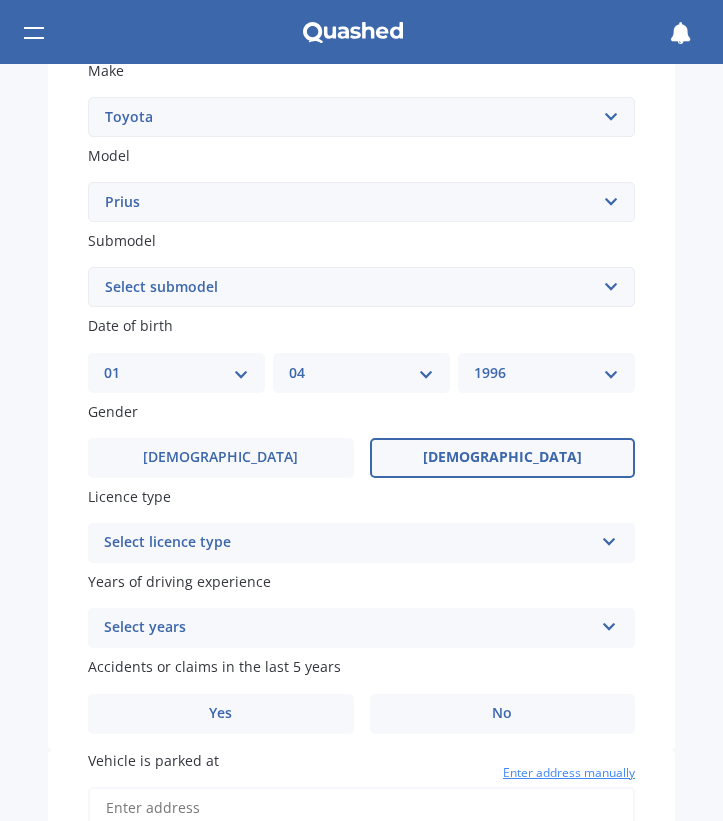 scroll, scrollTop: 431, scrollLeft: 0, axis: vertical 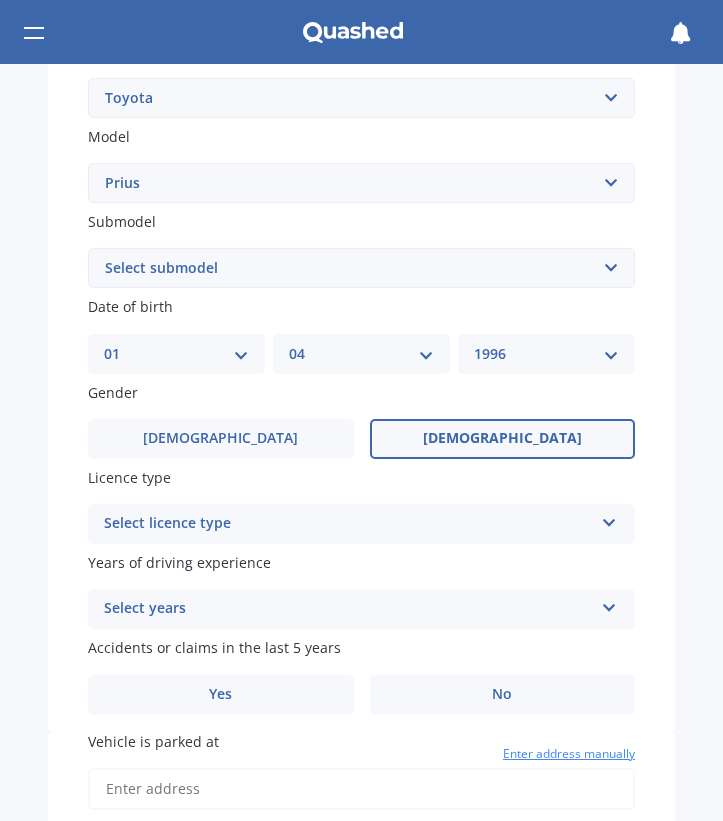click on "Plate number Search I don’t have a number plate Year [DATE] Make Select make AC ALFA ROMEO ASTON [PERSON_NAME] AUDI AUSTIN BEDFORD Bentley BMW BYD CADILLAC CAN-AM CHERY CHEVROLET CHRYSLER Citroen CRUISEAIR CUPRA DAEWOO DAIHATSU DAIMLER DAMON DIAHATSU DODGE EXOCET FACTORY FIVE FERRARI FIAT Fiord FLEETWOOD FORD FOTON FRASER GEELY GENESIS GEORGIE BOY GMC GREAT WALL GWM [PERSON_NAME] HINO [PERSON_NAME] HOLIDAY RAMBLER HONDA HUMMER HYUNDAI INFINITI ISUZU IVECO JAC JAECOO JAGUAR JEEP KGM KIA LADA LAMBORGHINI LANCIA LANDROVER LDV LEXUS LINCOLN LOTUS LUNAR M.G M.G. MAHINDRA MASERATI MAZDA MCLAREN MERCEDES AMG Mercedes Benz MERCEDES-AMG MERCURY MINI MITSUBISHI [PERSON_NAME] NEWMAR NISSAN OMODA OPEL OXFORD PEUGEOT Plymouth Polestar PONTIAC PORSCHE PROTON RAM Range Rover Rayne RENAULT ROLLS ROYCE ROVER SAAB SATURN SEAT SHELBY SKODA SMART SSANGYONG SUBARU SUZUKI TATA TESLA TIFFIN Toyota TRIUMPH TVR Vauxhall VOLKSWAGEN VOLVO WESTFIELD WINNEBAGO ZX Model Select model 4 Runner 86 [PERSON_NAME] Alphard Altezza Aqua Aristo Aurion Auris AYGO" at bounding box center [361, 258] 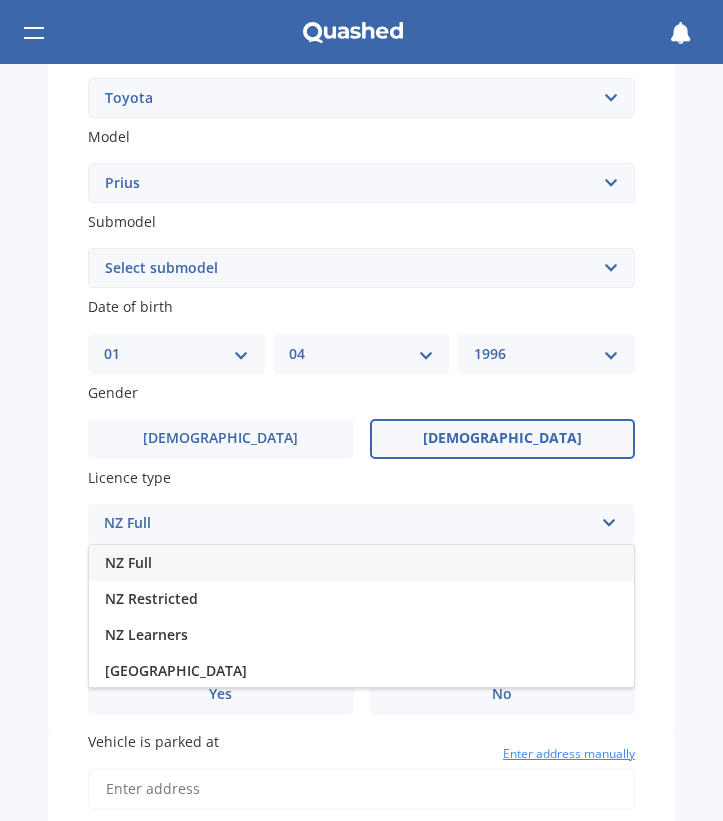 click on "NZ Full" at bounding box center [361, 563] 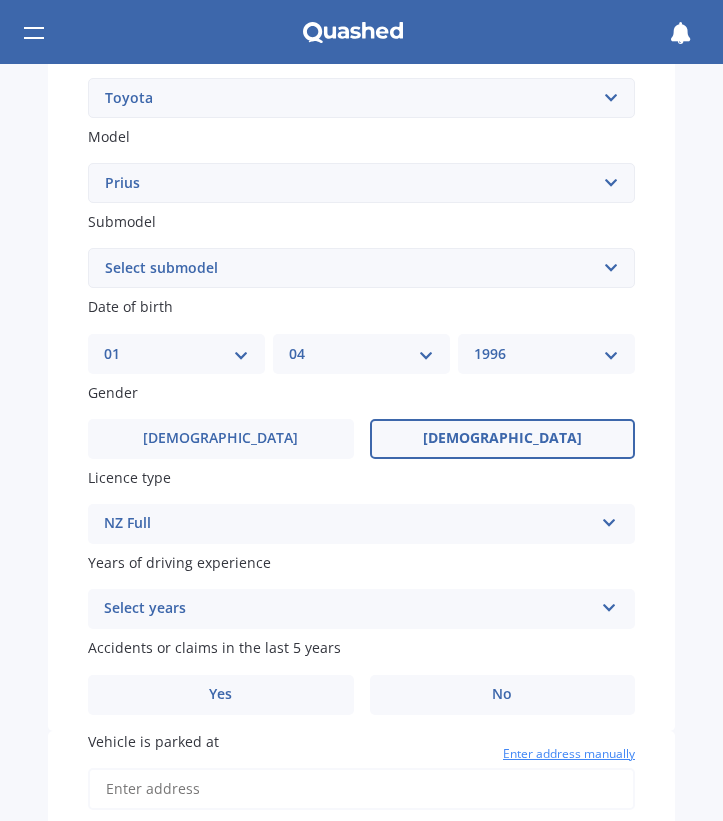 click on "Select years" at bounding box center (348, 609) 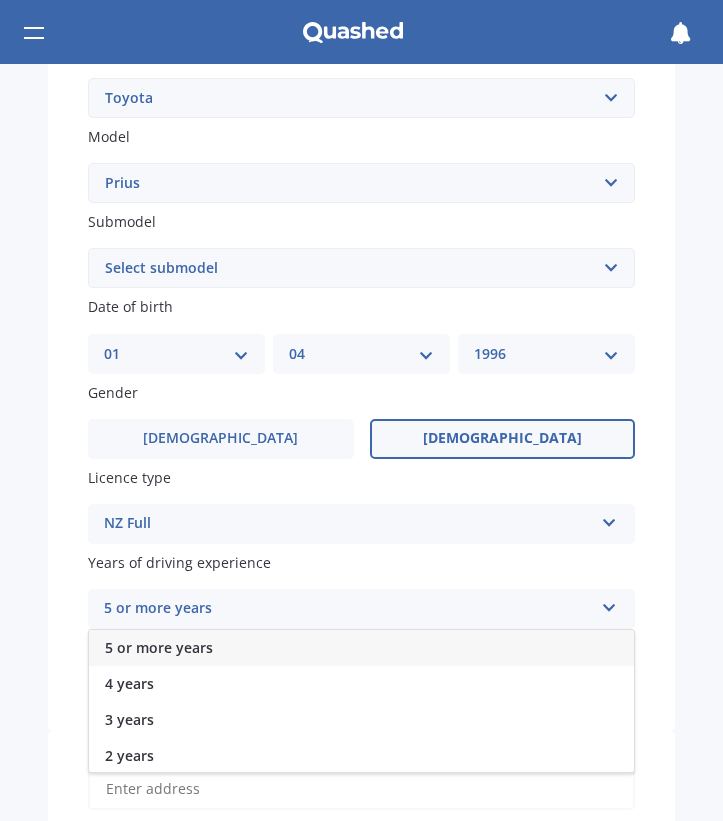 click on "5 or more years" at bounding box center [361, 648] 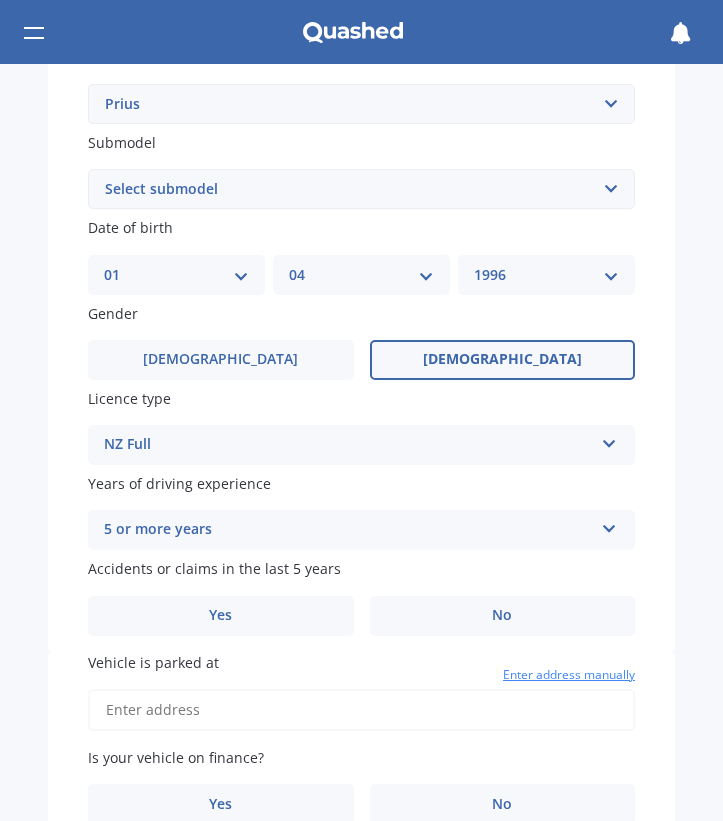 scroll, scrollTop: 516, scrollLeft: 0, axis: vertical 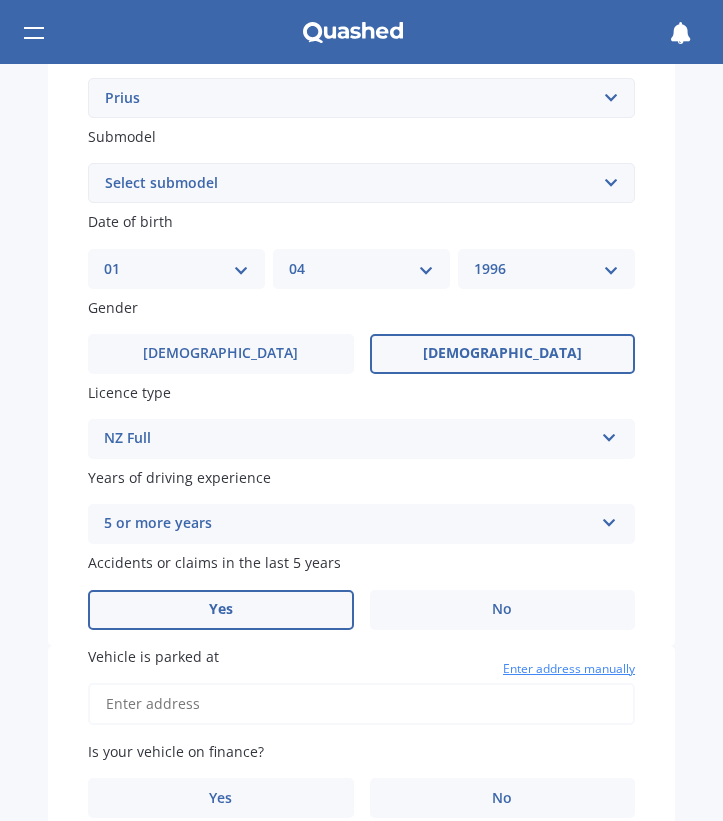 click on "Yes" at bounding box center [221, 610] 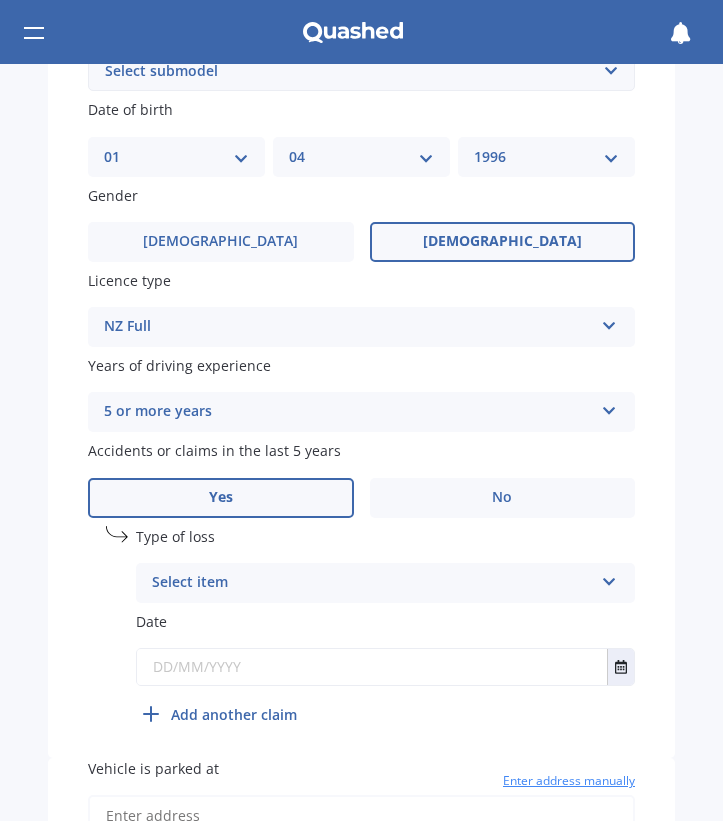 scroll, scrollTop: 670, scrollLeft: 0, axis: vertical 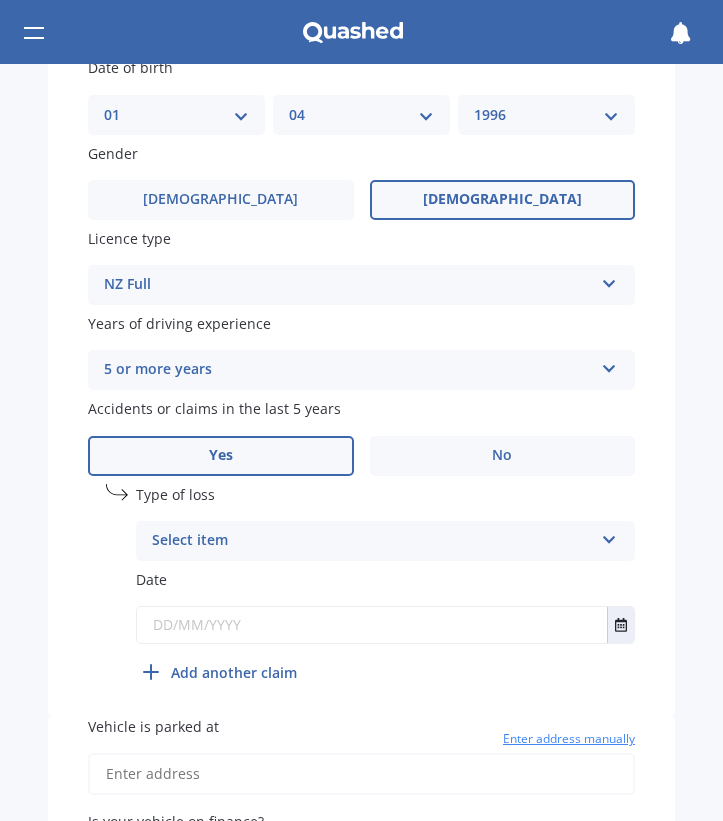 click on "Select item" at bounding box center (372, 541) 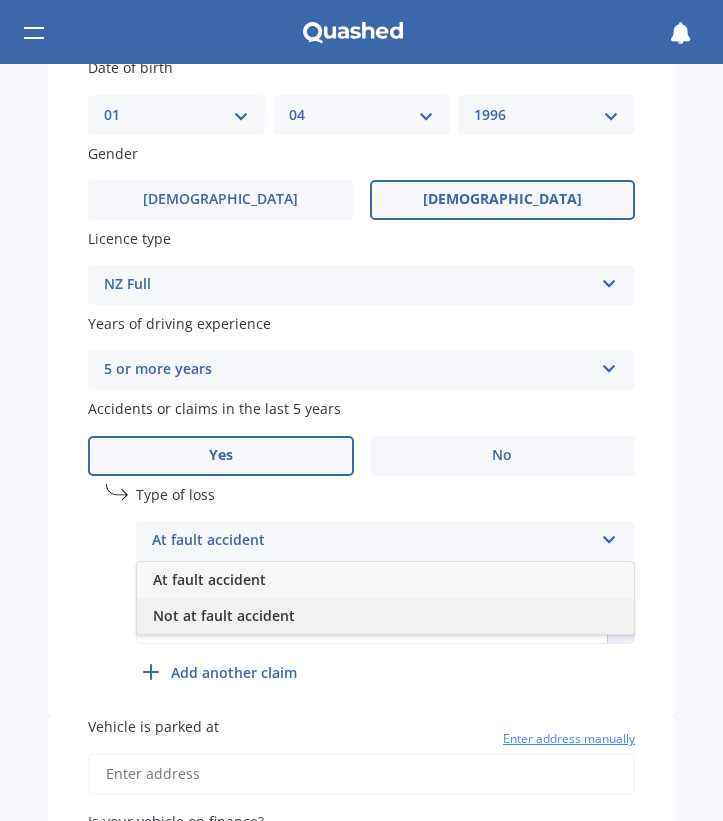 click on "Not at fault accident" at bounding box center (385, 616) 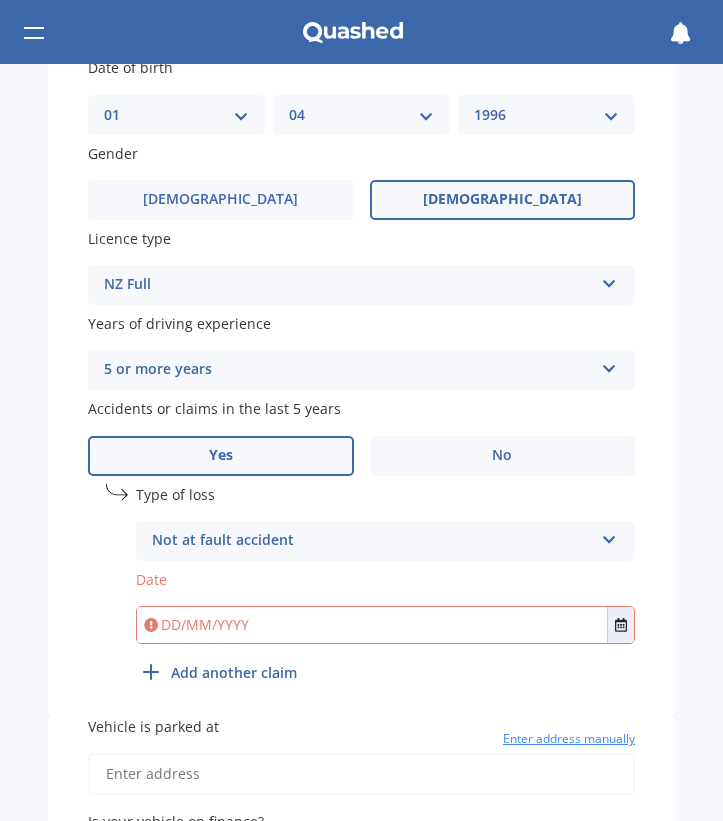 click at bounding box center (385, 625) 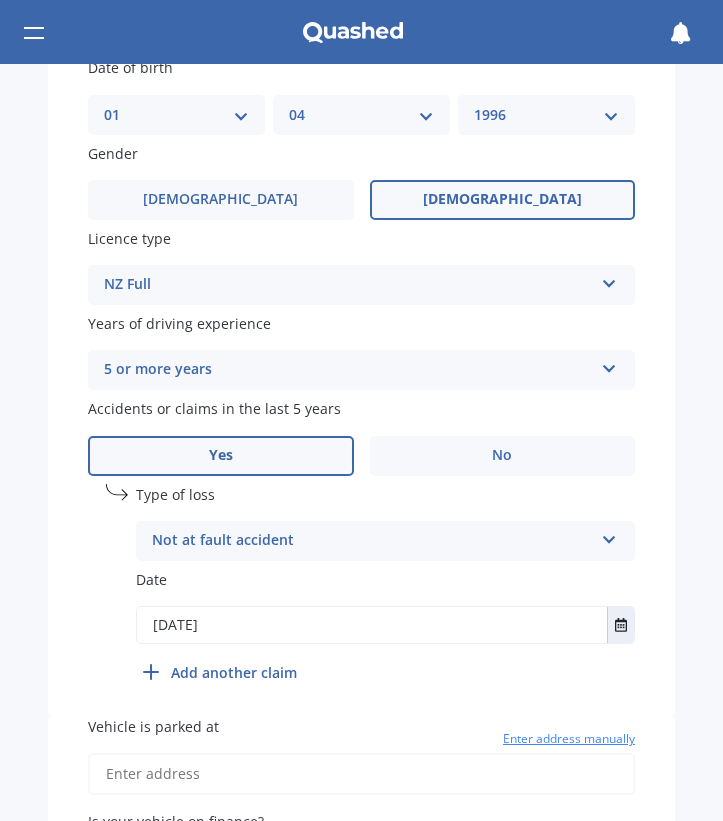 type on "[DATE]" 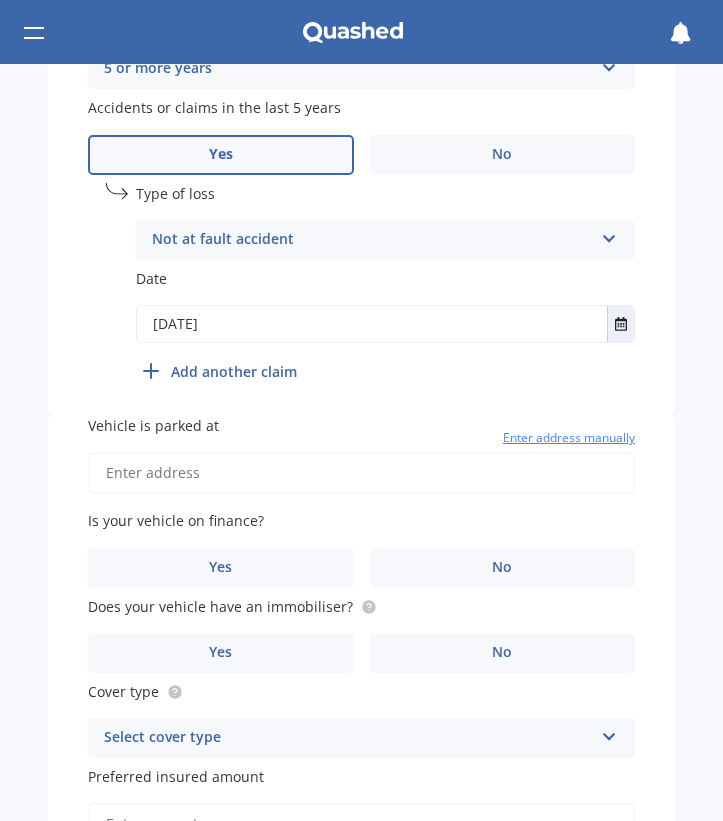 scroll, scrollTop: 981, scrollLeft: 0, axis: vertical 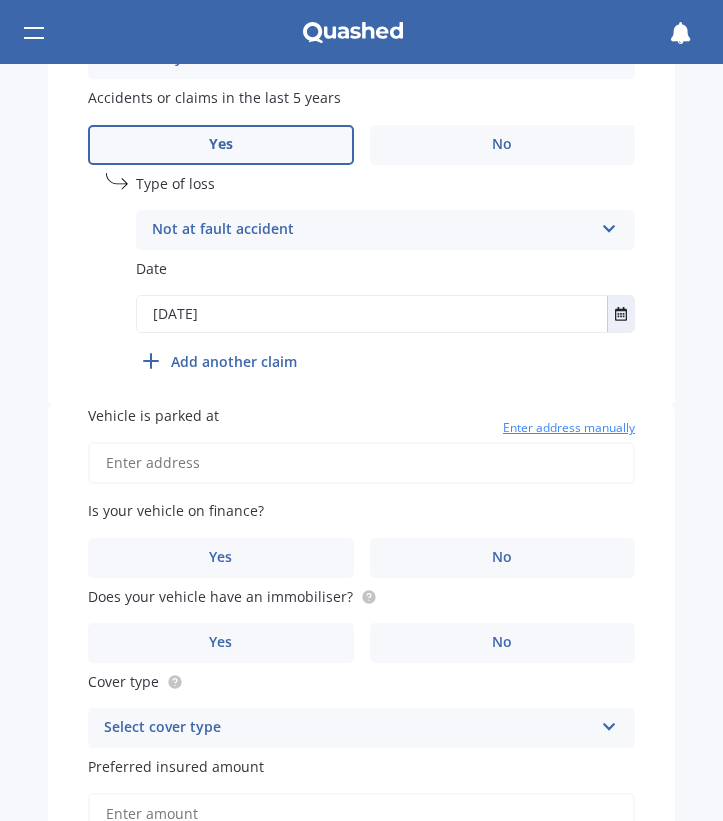click on "Vehicle is parked at" at bounding box center [361, 463] 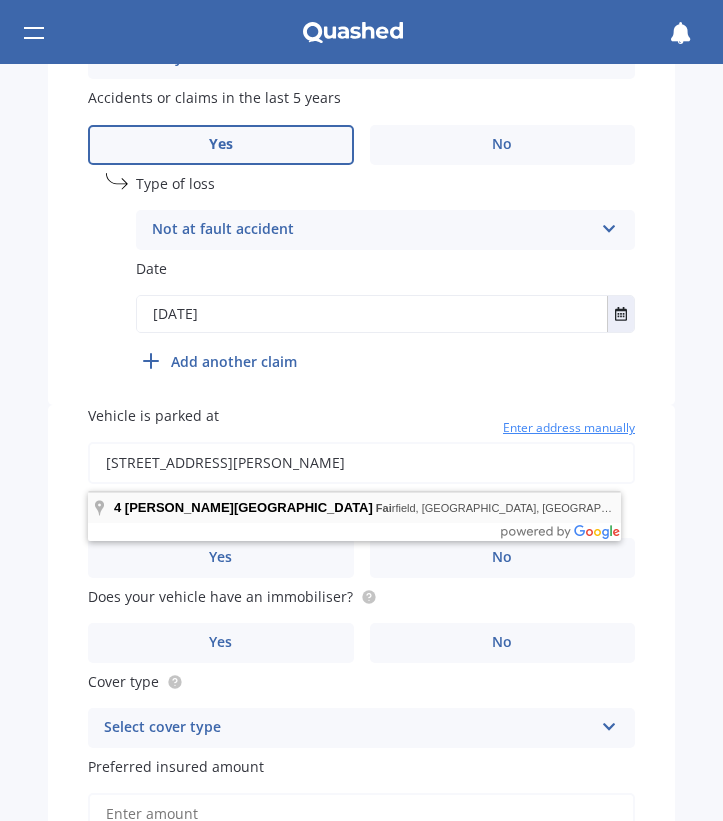 type on "[STREET_ADDRESS][PERSON_NAME][PERSON_NAME]" 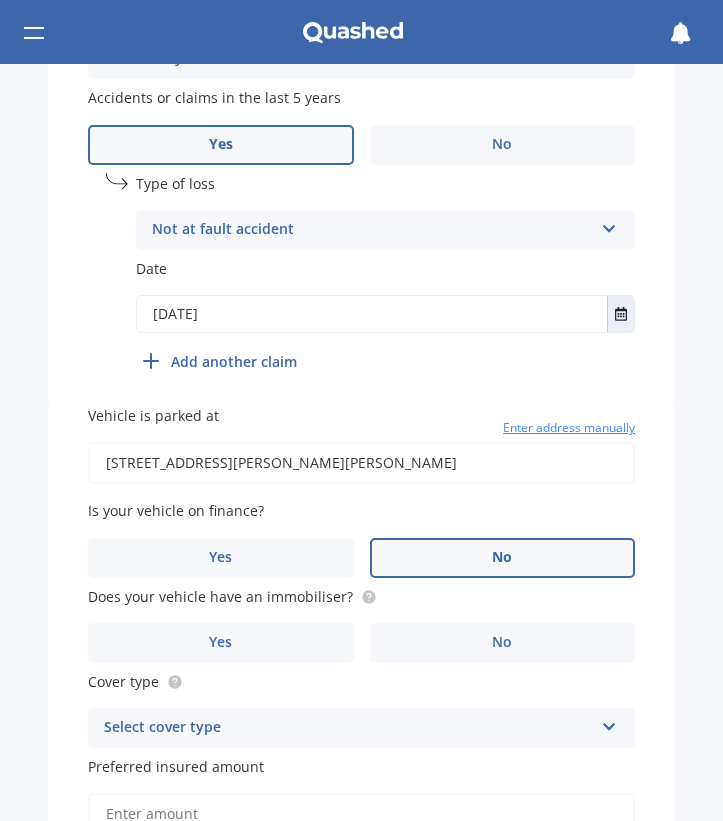 click on "No" at bounding box center [503, 558] 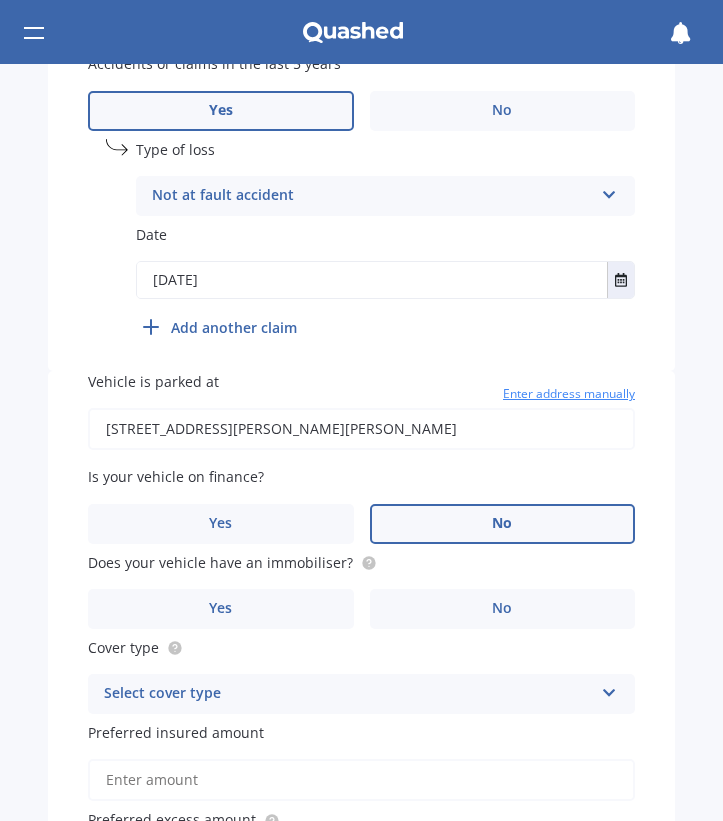 scroll, scrollTop: 1027, scrollLeft: 0, axis: vertical 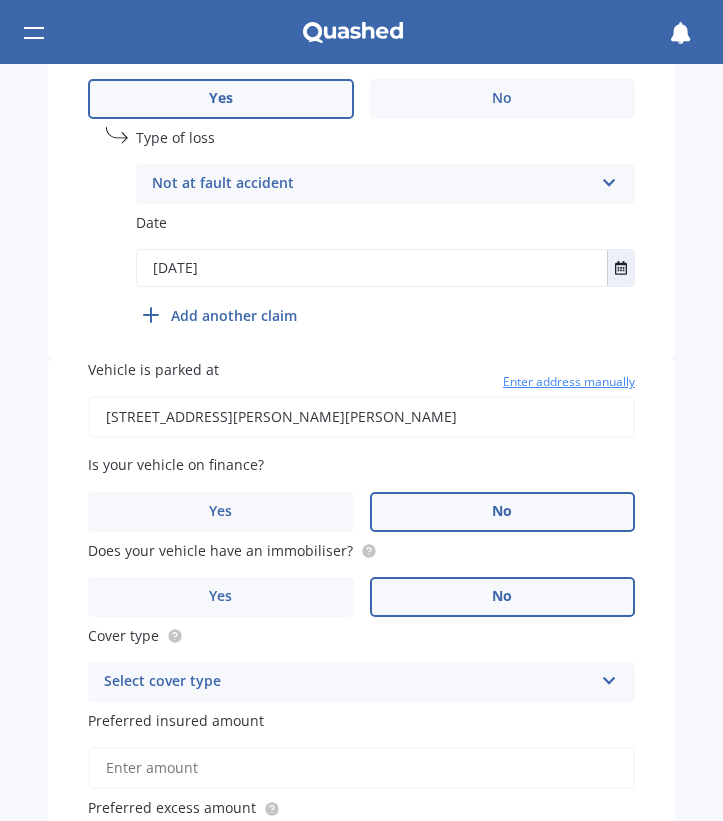 click on "No" at bounding box center (503, 597) 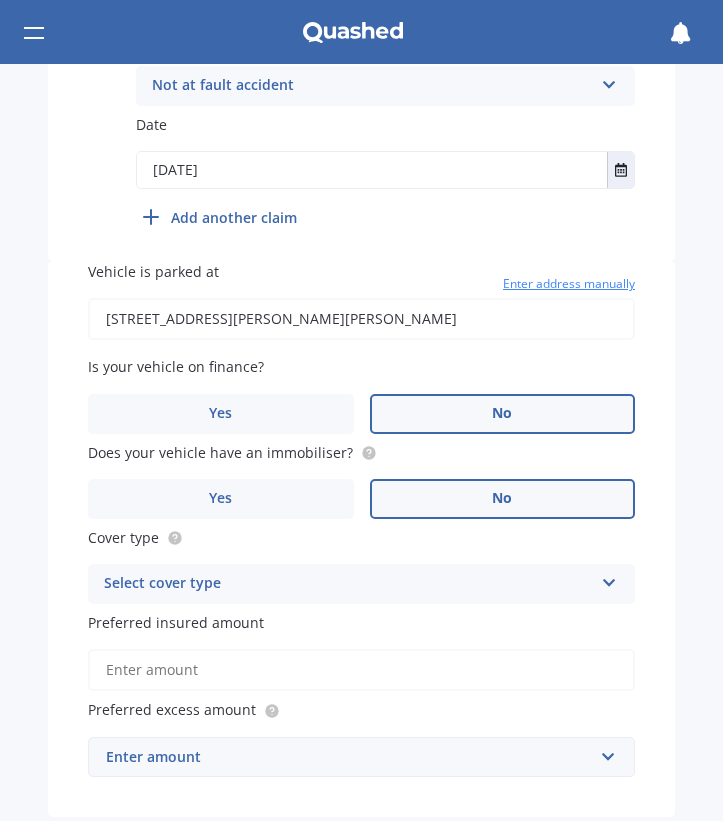 scroll, scrollTop: 1174, scrollLeft: 0, axis: vertical 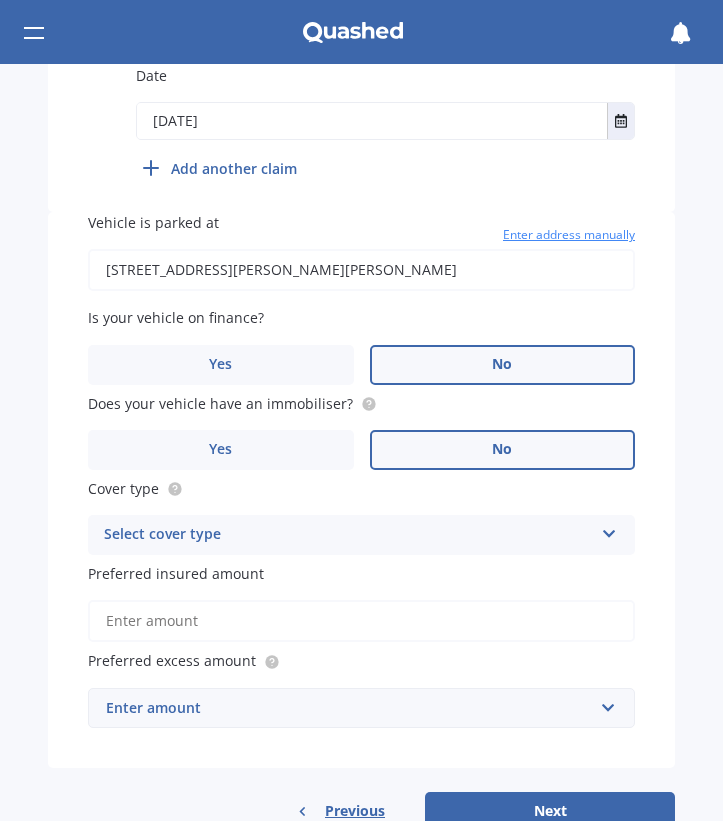 click on "Select cover type" at bounding box center (348, 535) 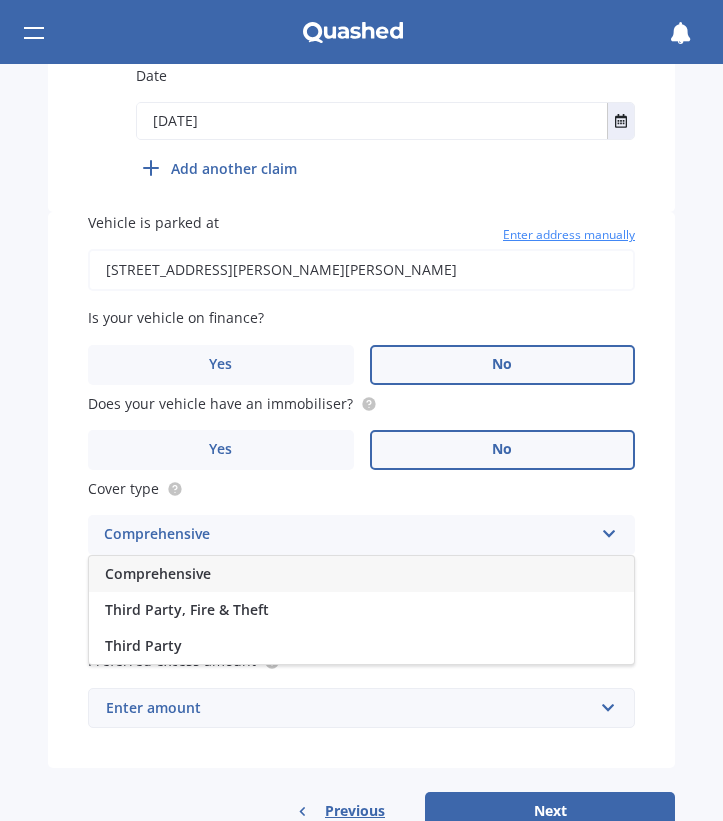 click on "Comprehensive" at bounding box center [361, 574] 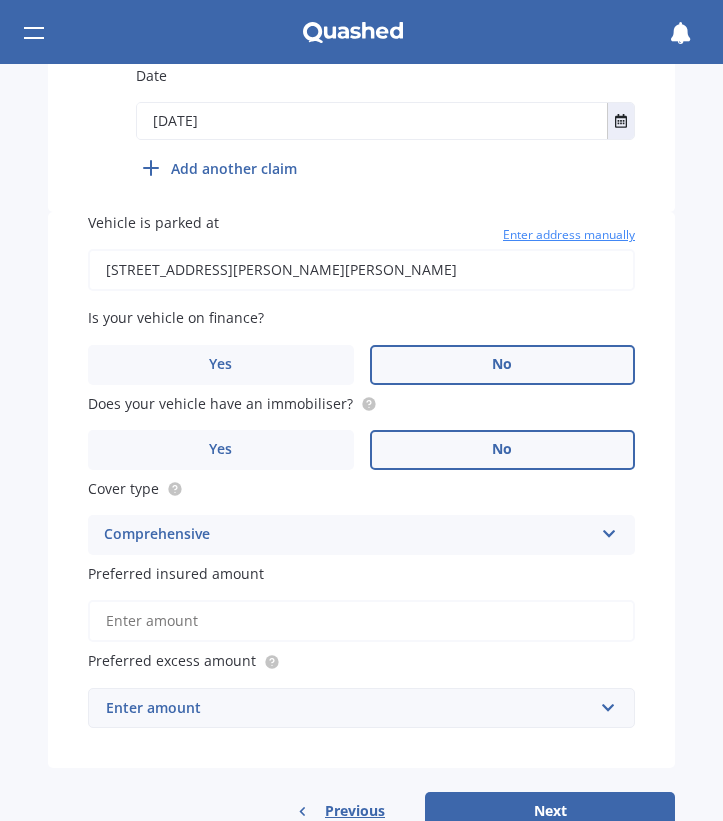scroll, scrollTop: 1221, scrollLeft: 0, axis: vertical 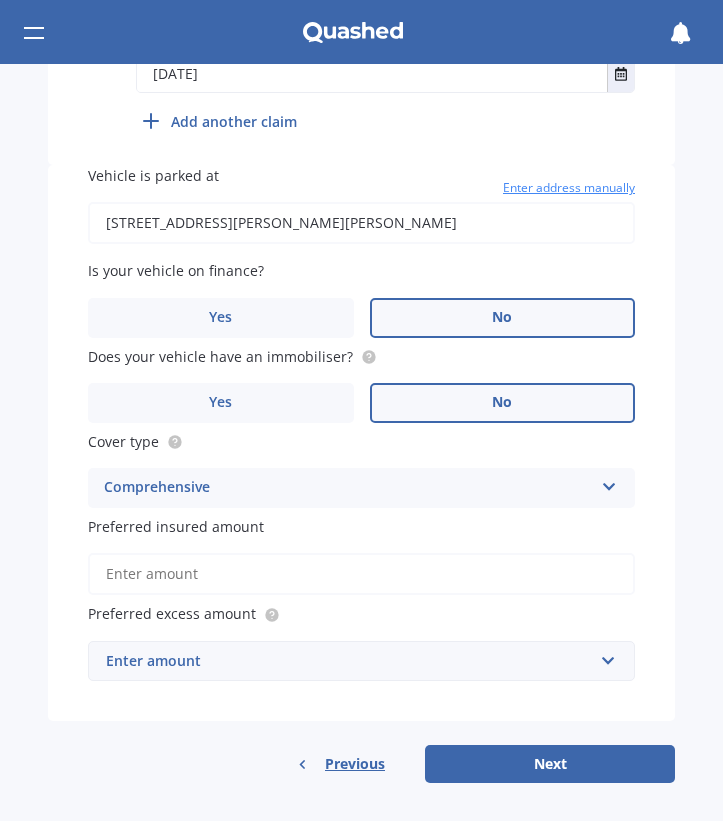 click on "Preferred insured amount" at bounding box center [361, 574] 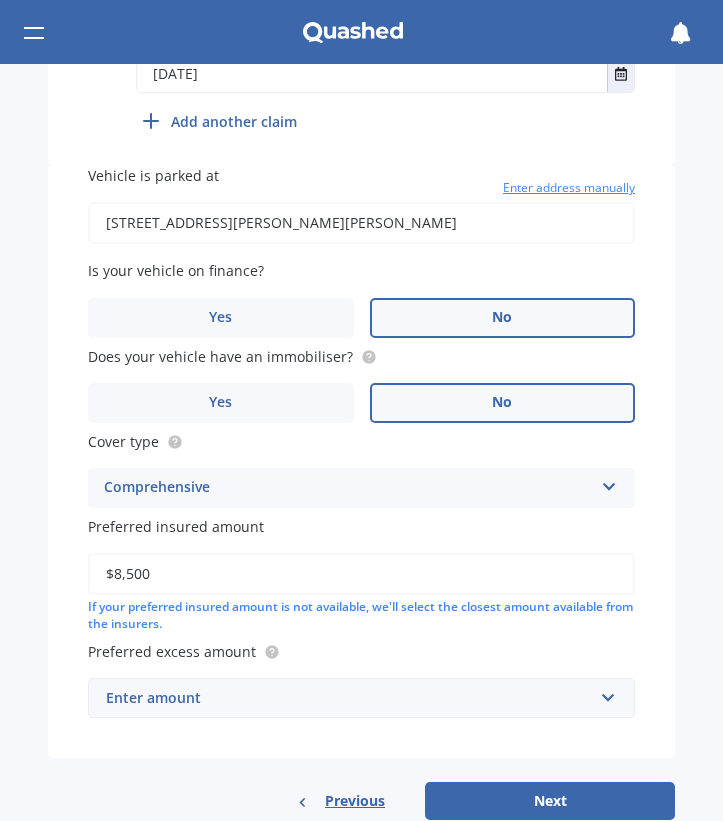 type on "$8,500" 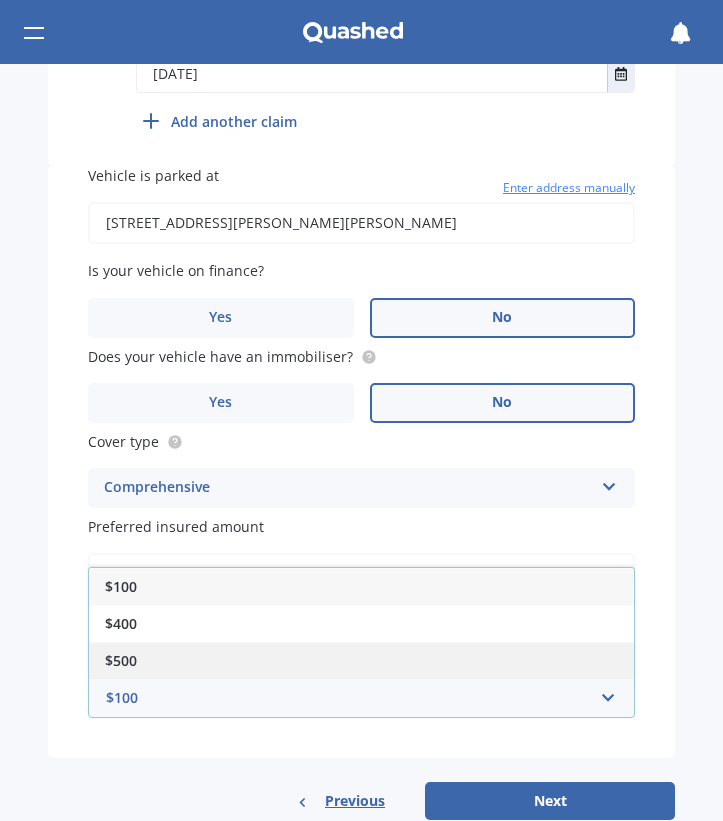 click on "$500" at bounding box center (361, 660) 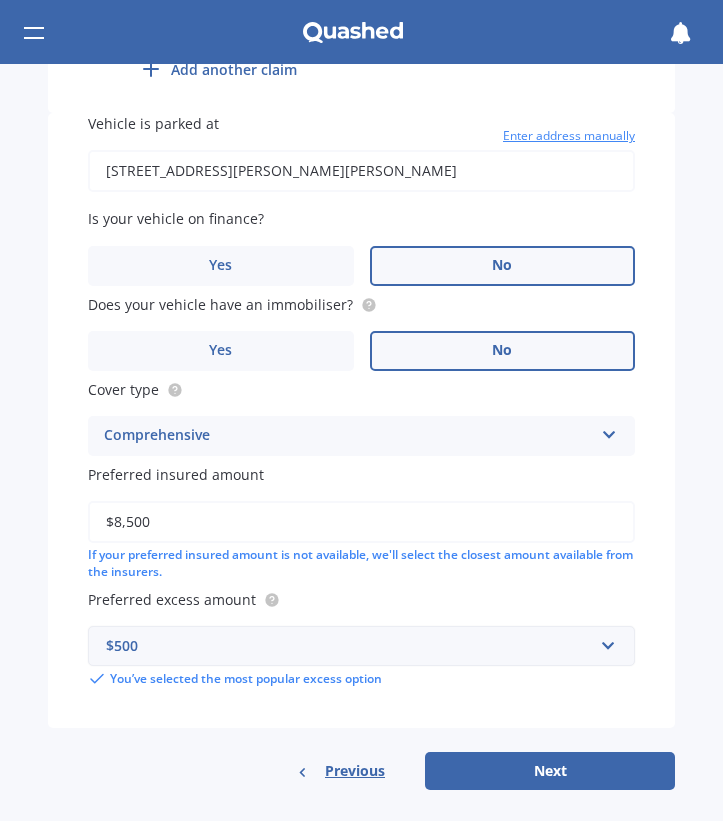 scroll, scrollTop: 1291, scrollLeft: 0, axis: vertical 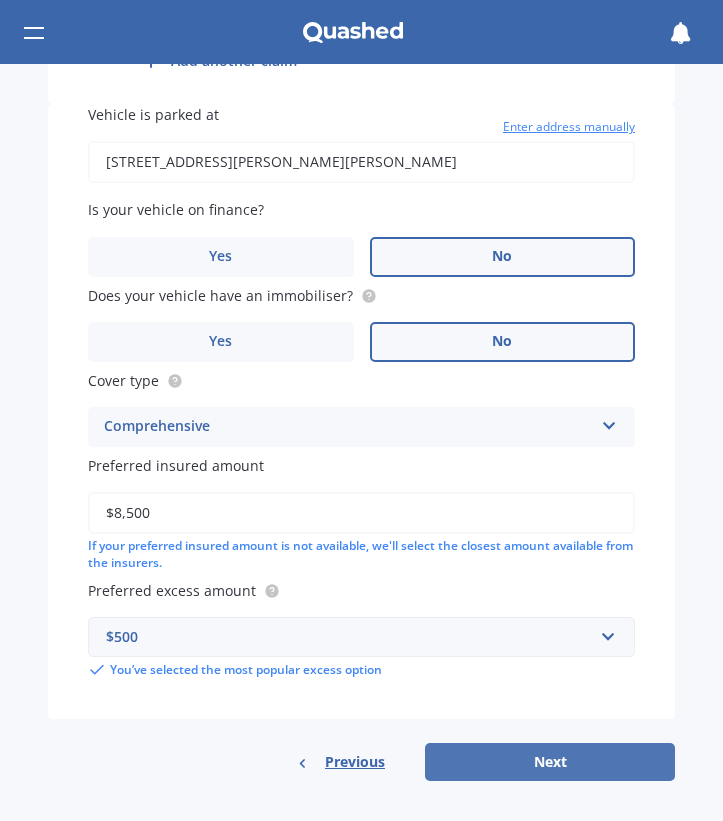 click on "Next" at bounding box center [550, 762] 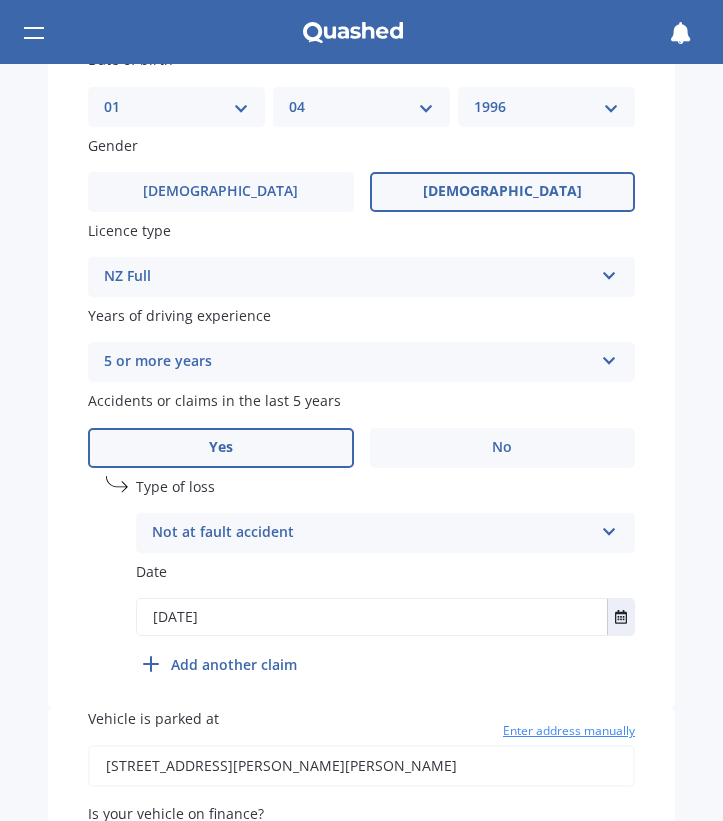 scroll, scrollTop: 580, scrollLeft: 0, axis: vertical 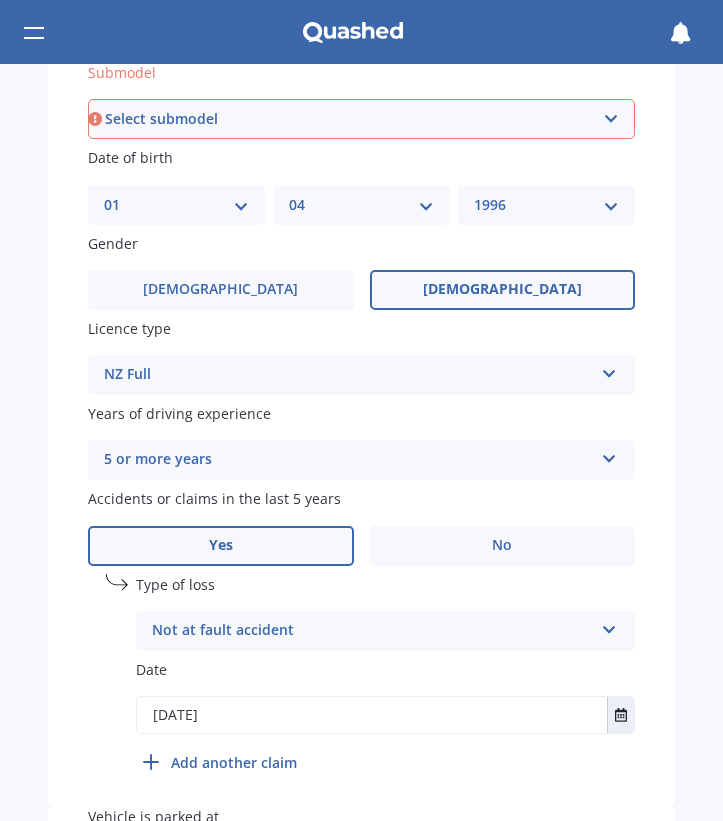 click on "Select submodel (All other) Hybrid" at bounding box center [361, 119] 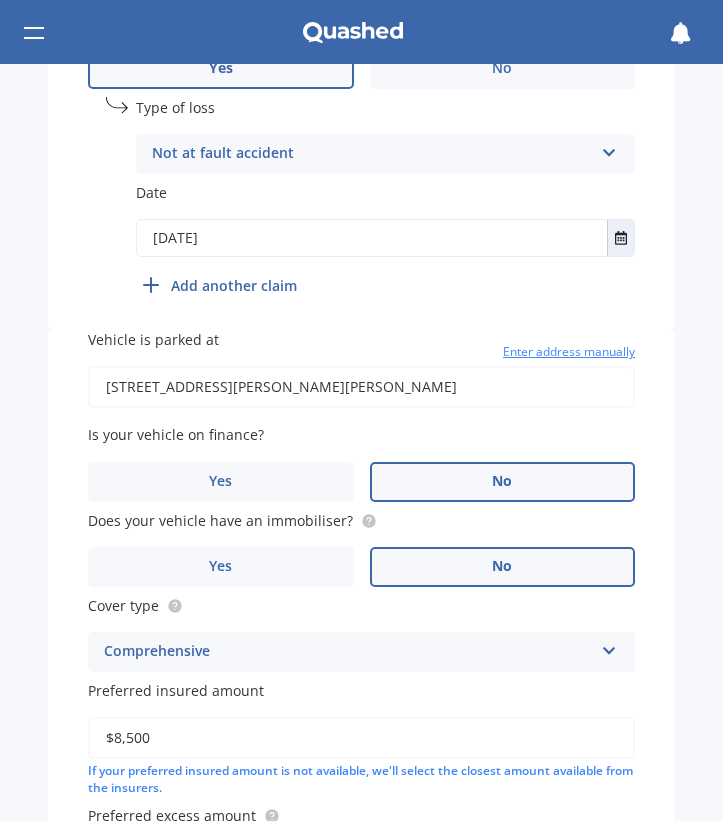 scroll, scrollTop: 1291, scrollLeft: 0, axis: vertical 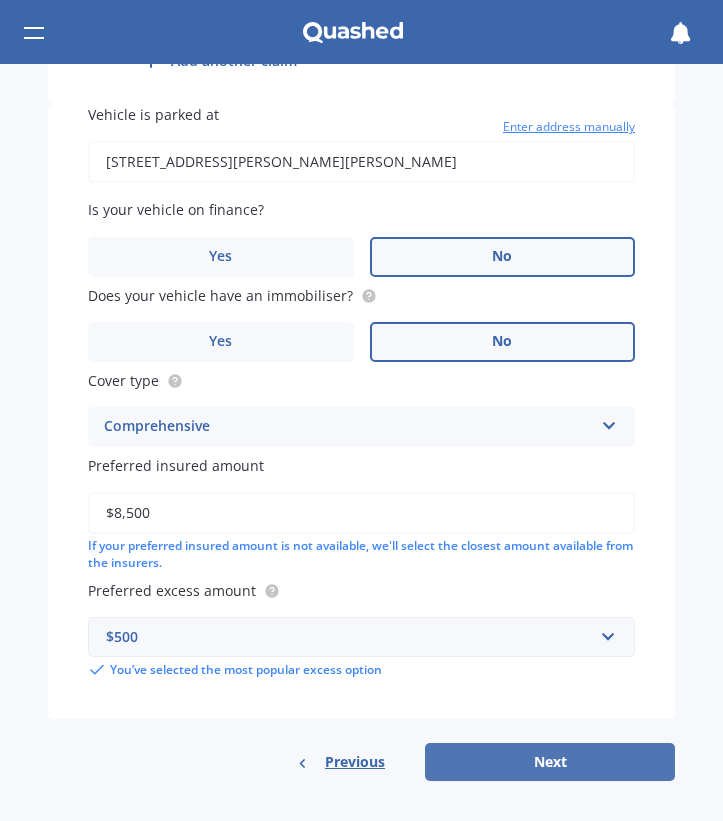 click on "Next" at bounding box center [550, 762] 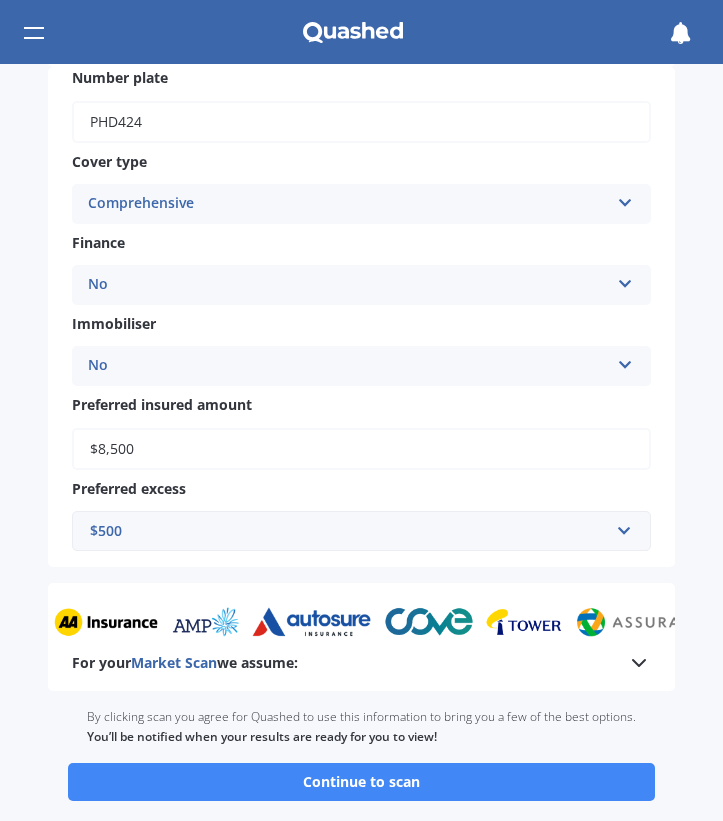 scroll, scrollTop: 789, scrollLeft: 0, axis: vertical 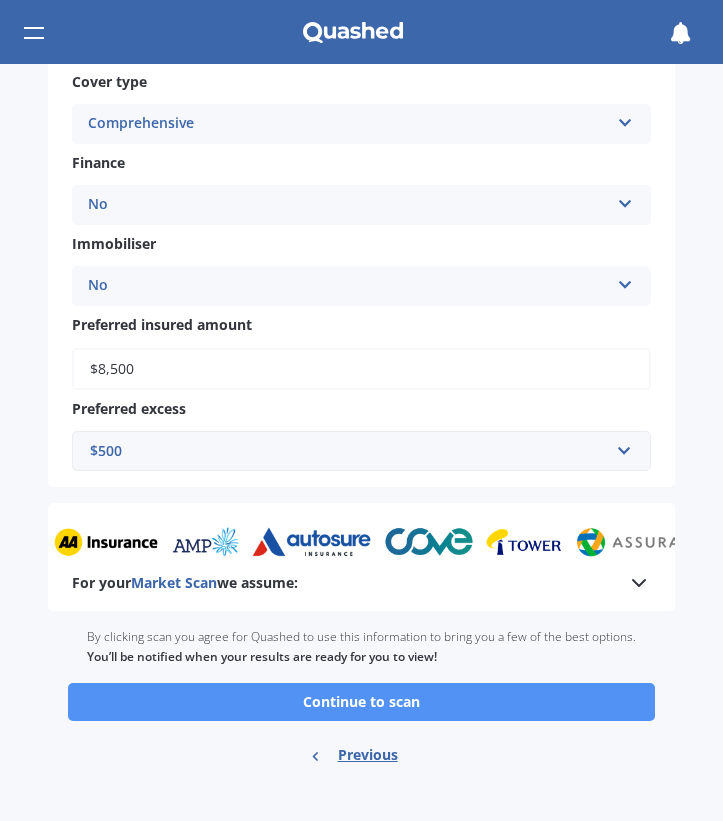 click on "Continue to scan" at bounding box center (361, 702) 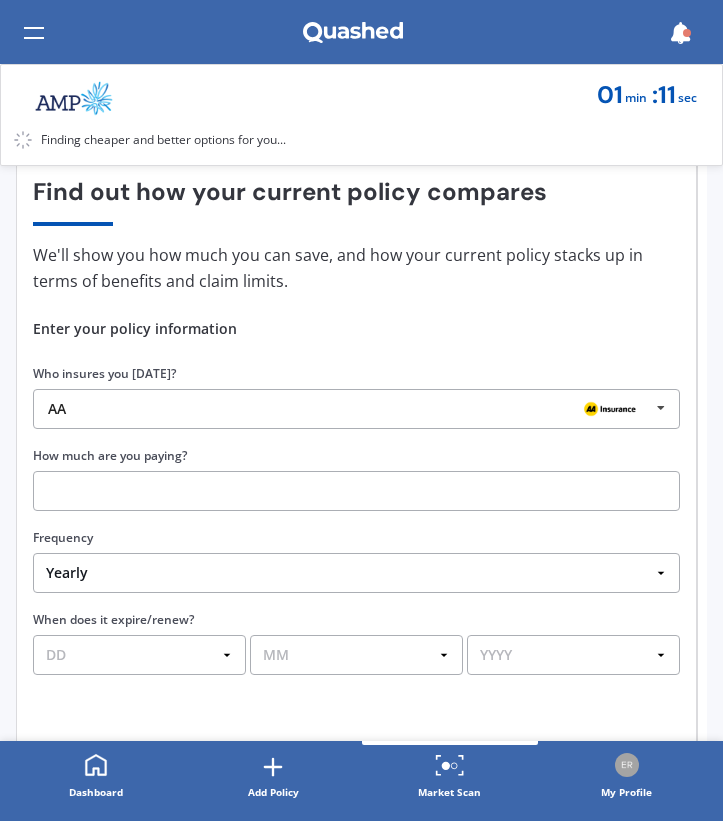 scroll, scrollTop: 130, scrollLeft: 0, axis: vertical 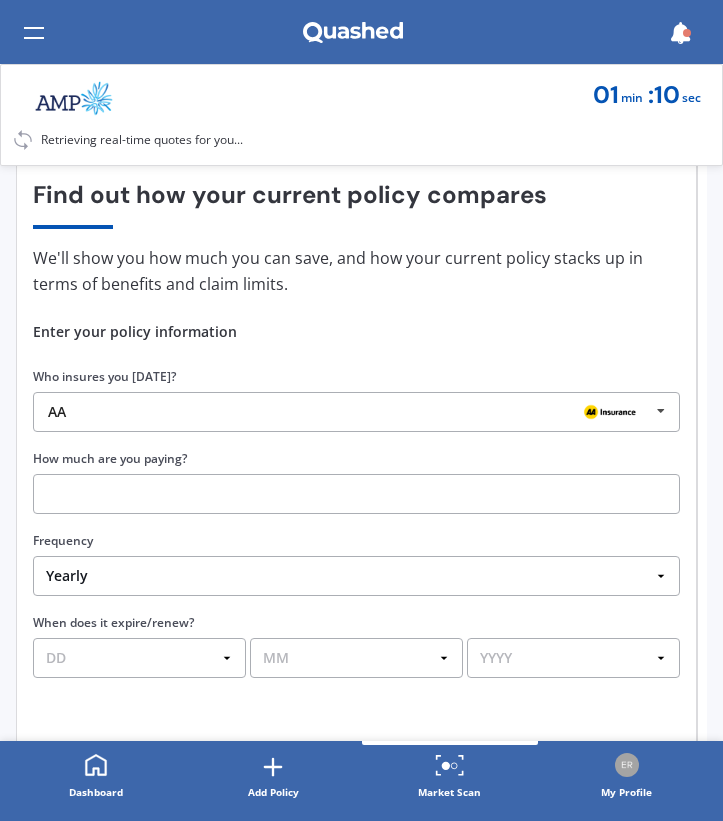 click on "AA AA Tower AMI State AMP ANZ ASB BNZ Trade Me Insurance Westpac Other" at bounding box center [356, 412] 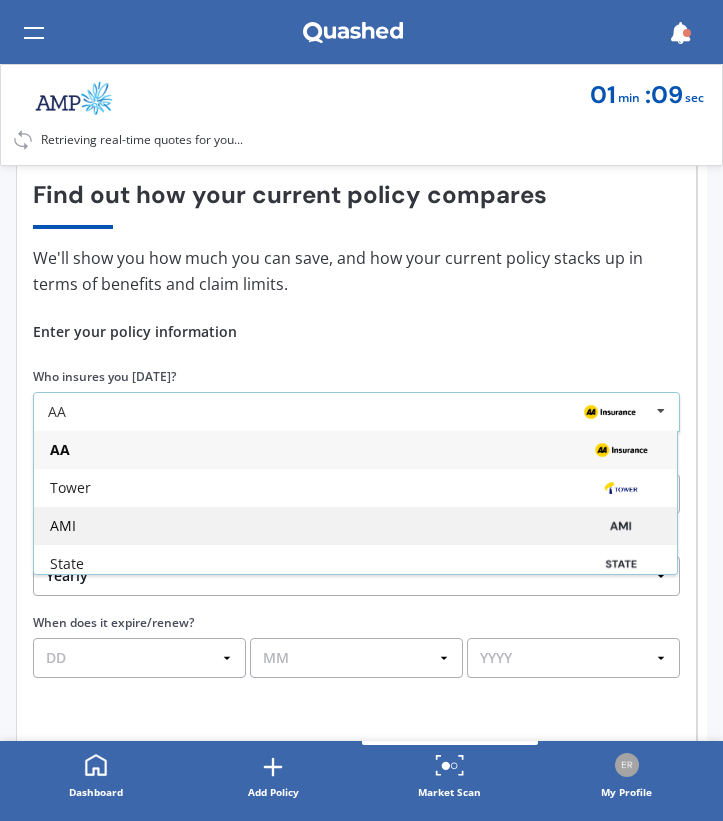 click on "AMI" at bounding box center (355, 526) 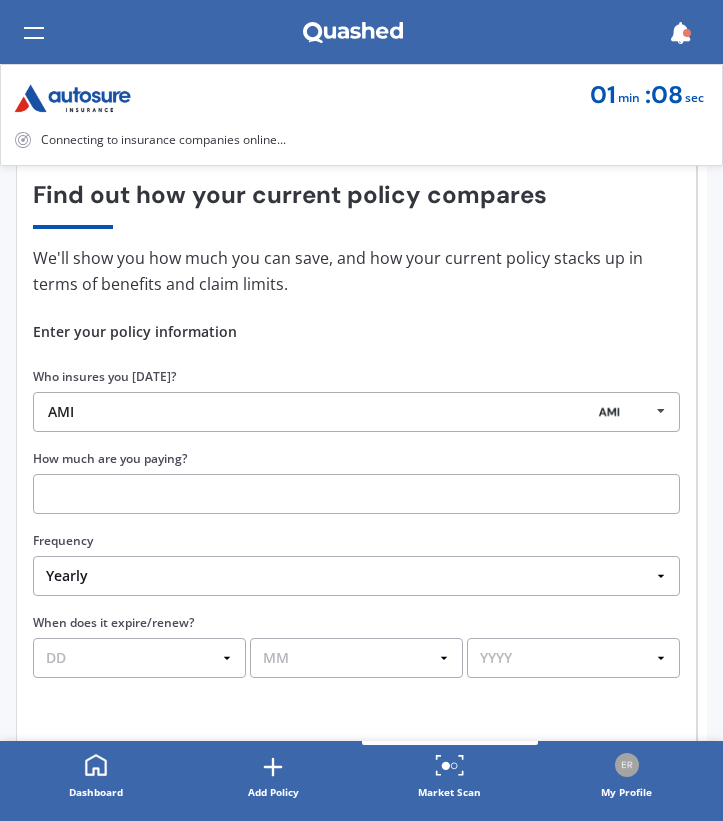 click at bounding box center (356, 494) 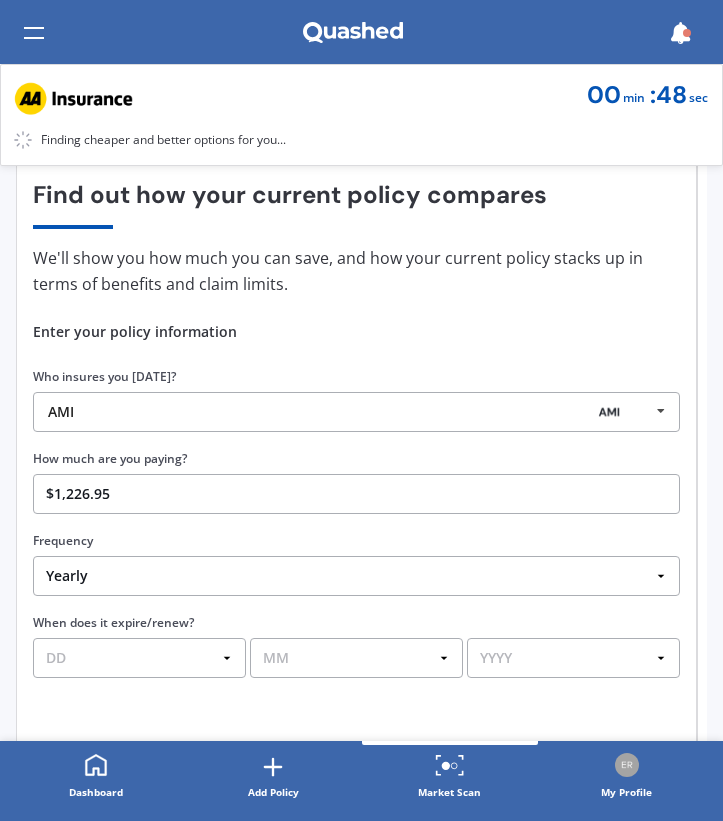 type on "$1,226.95" 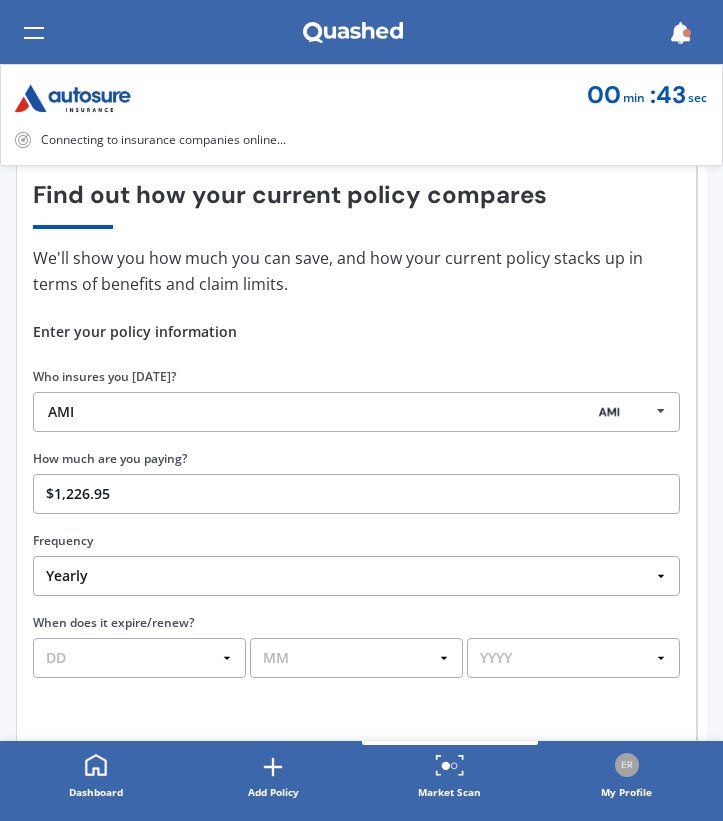select on "15" 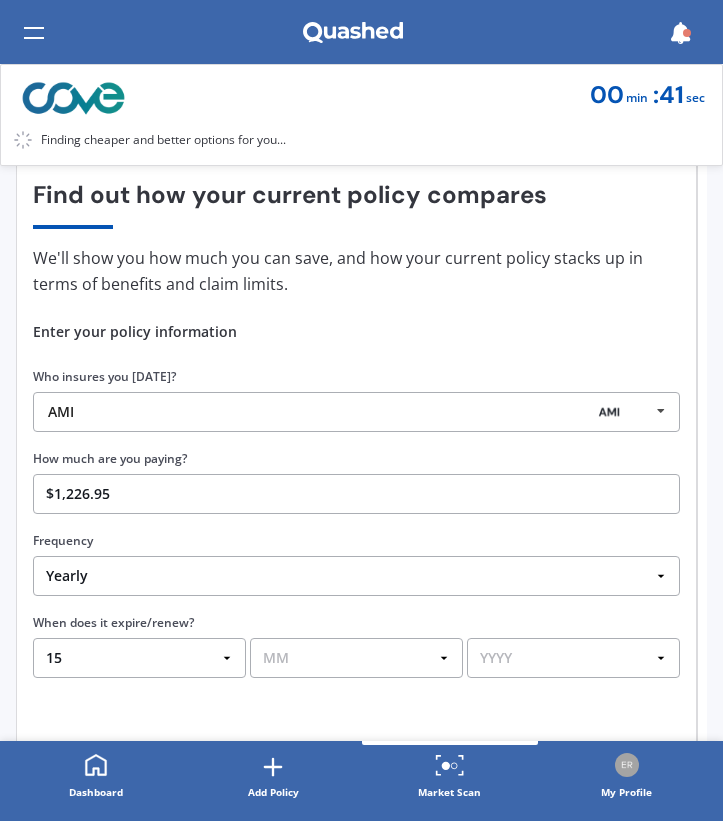 click on "MM 01 02 03 04 05 06 07 08 09 10 11 12" at bounding box center (356, 658) 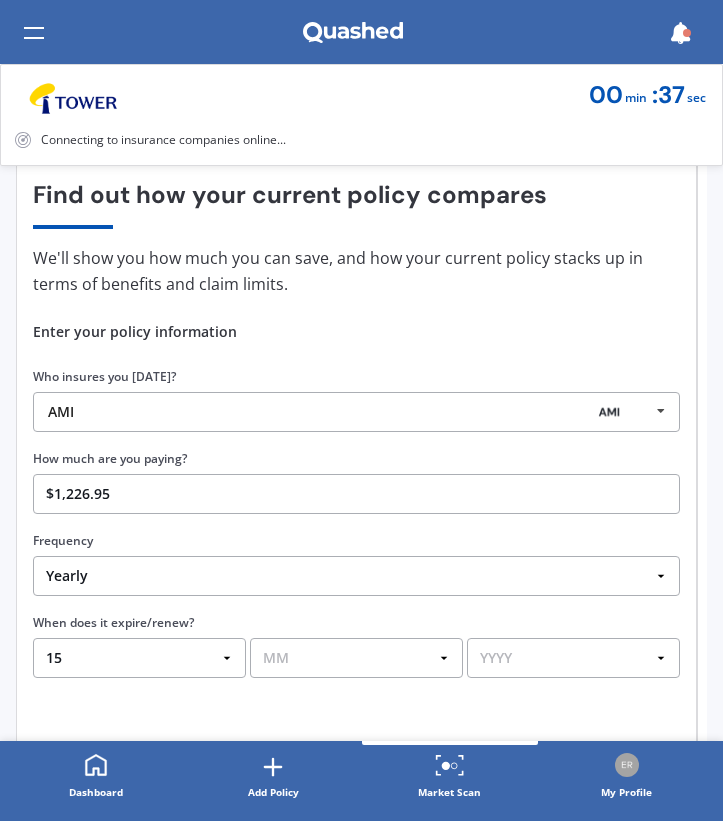 select on "07" 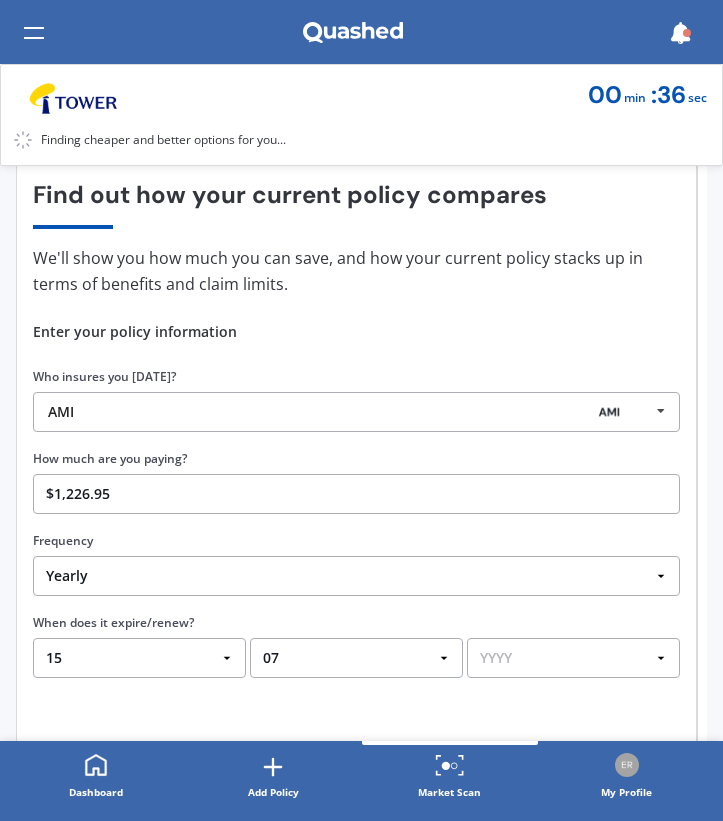 click on "YYYY 2026 2025 2024" at bounding box center [573, 658] 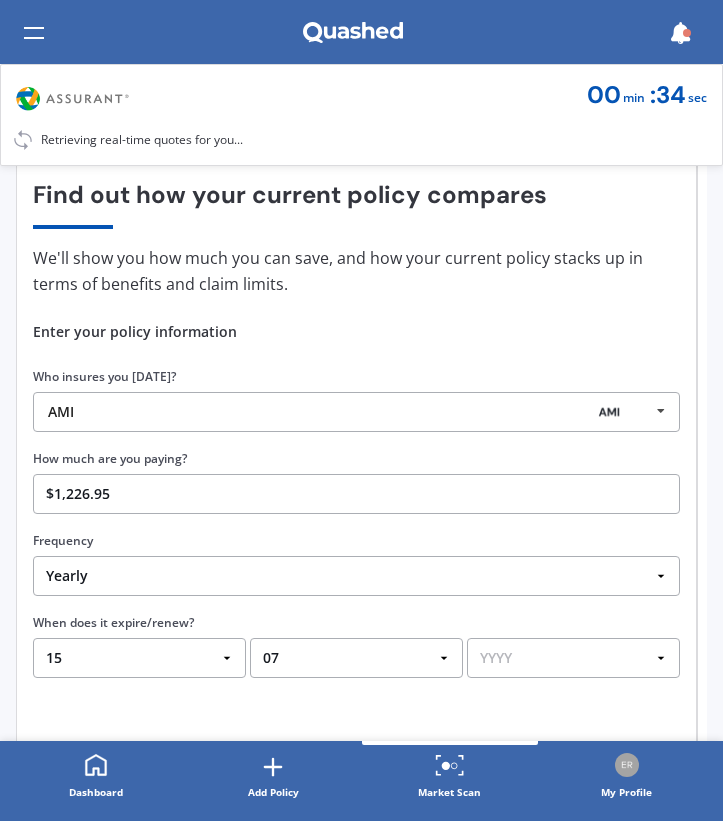 select on "2025" 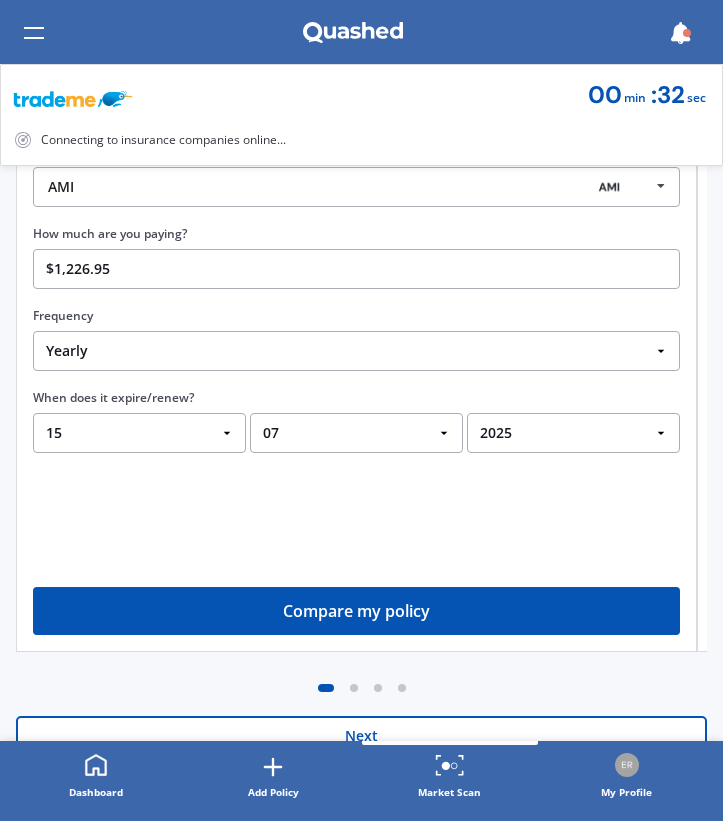 scroll, scrollTop: 411, scrollLeft: 0, axis: vertical 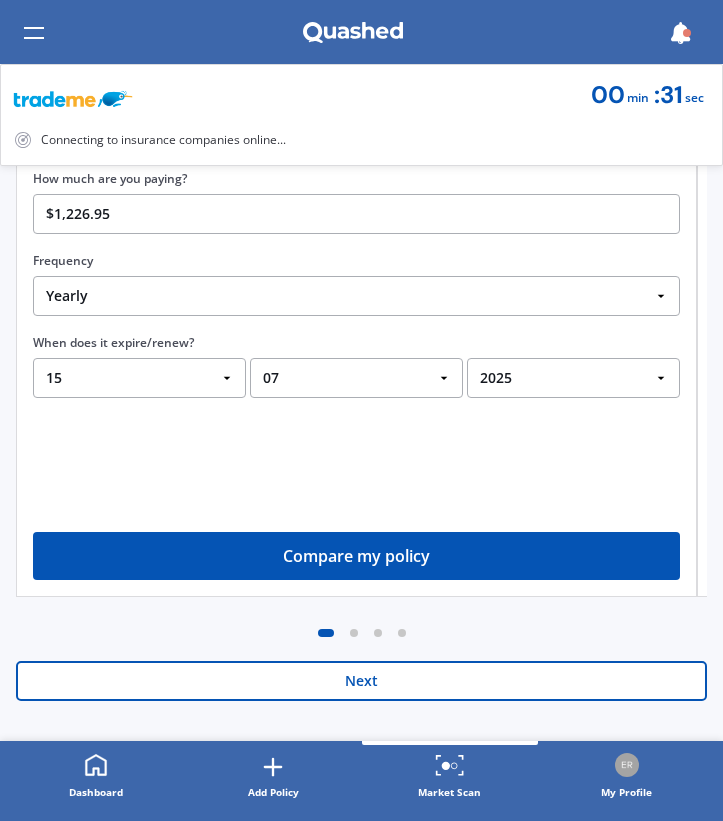 click on "Compare my policy" at bounding box center [356, 556] 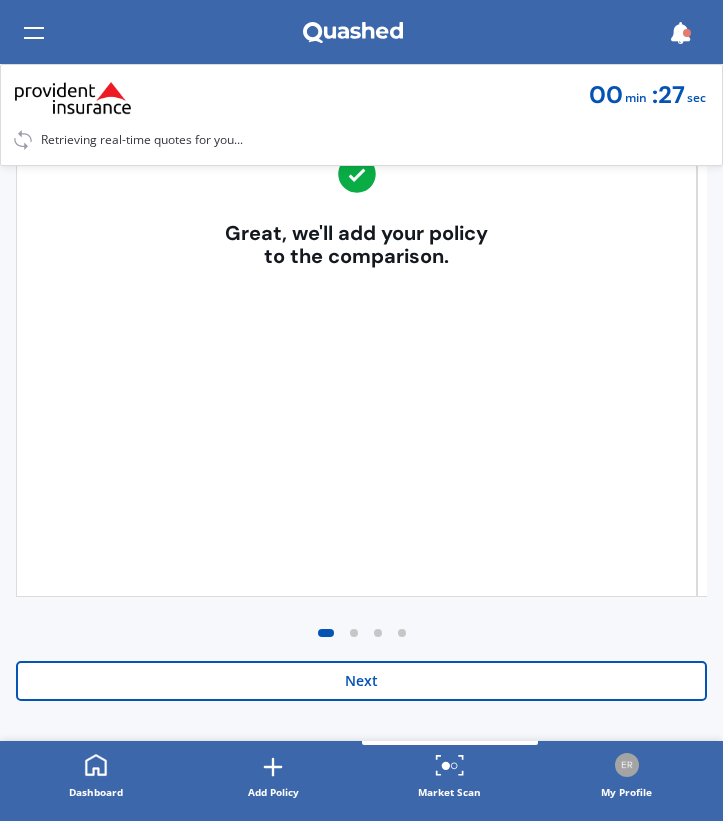 click on "Next" at bounding box center [361, 681] 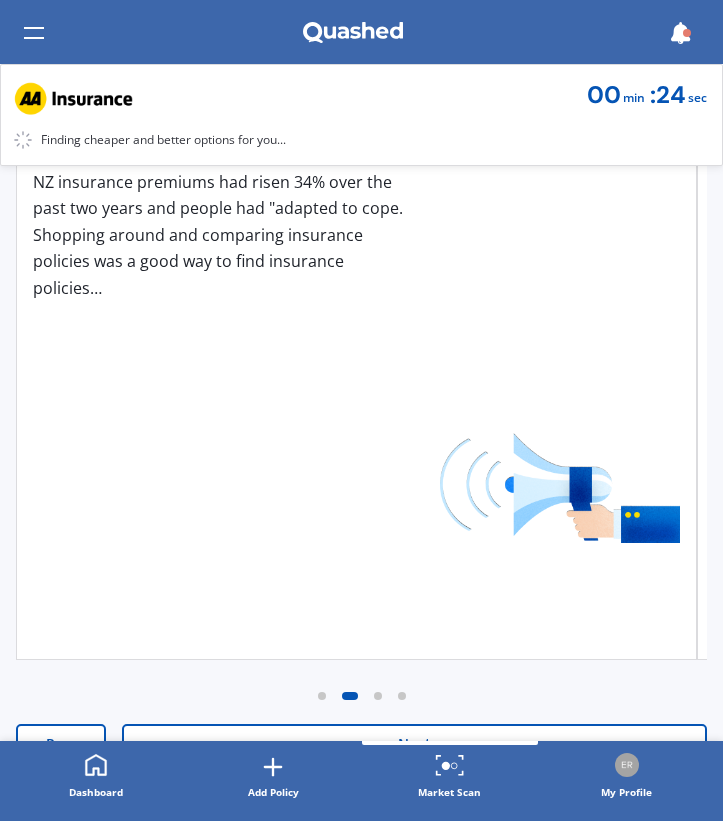 scroll, scrollTop: 411, scrollLeft: 0, axis: vertical 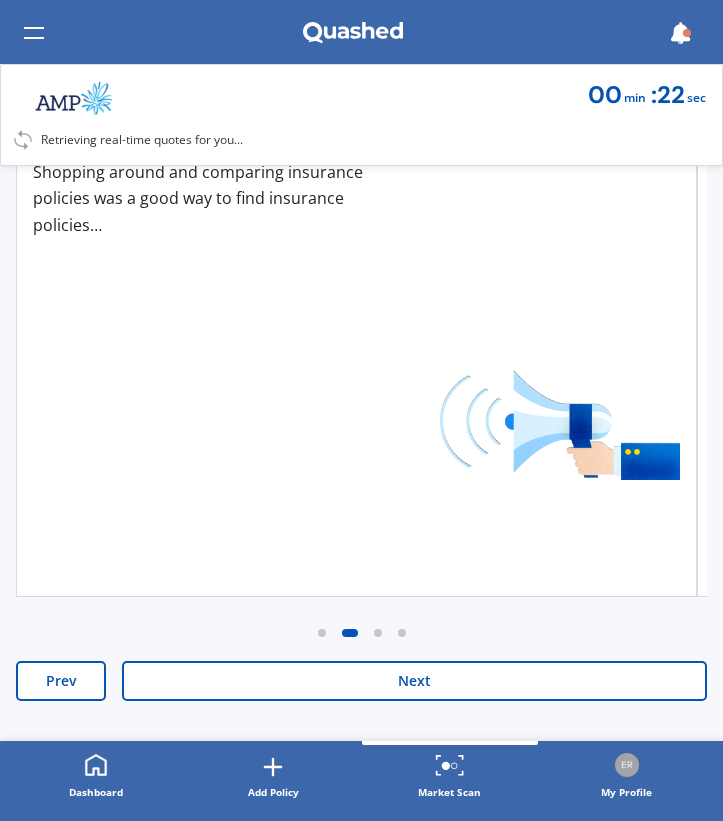 click on "Next" at bounding box center [414, 681] 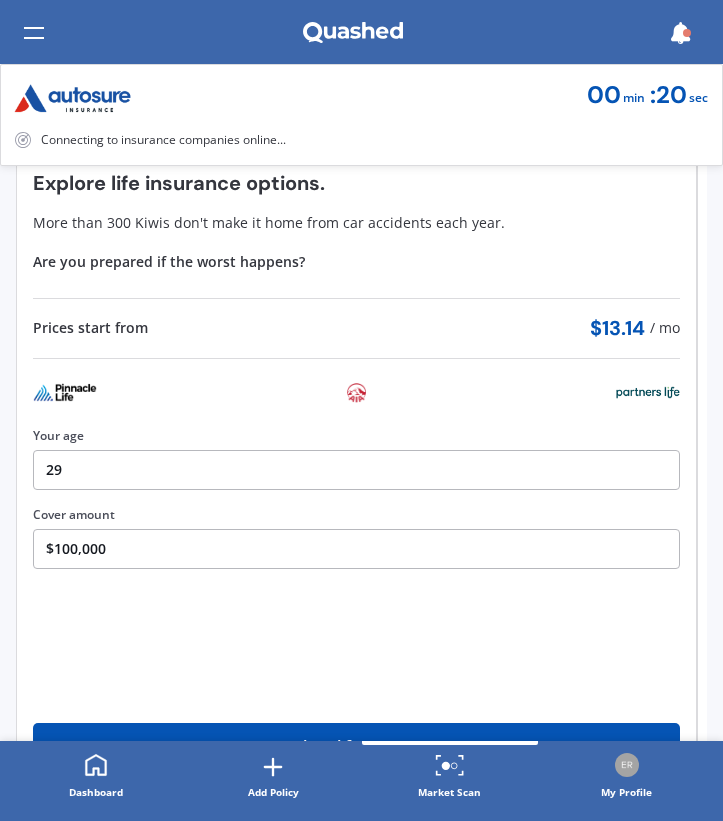 scroll, scrollTop: 220, scrollLeft: 0, axis: vertical 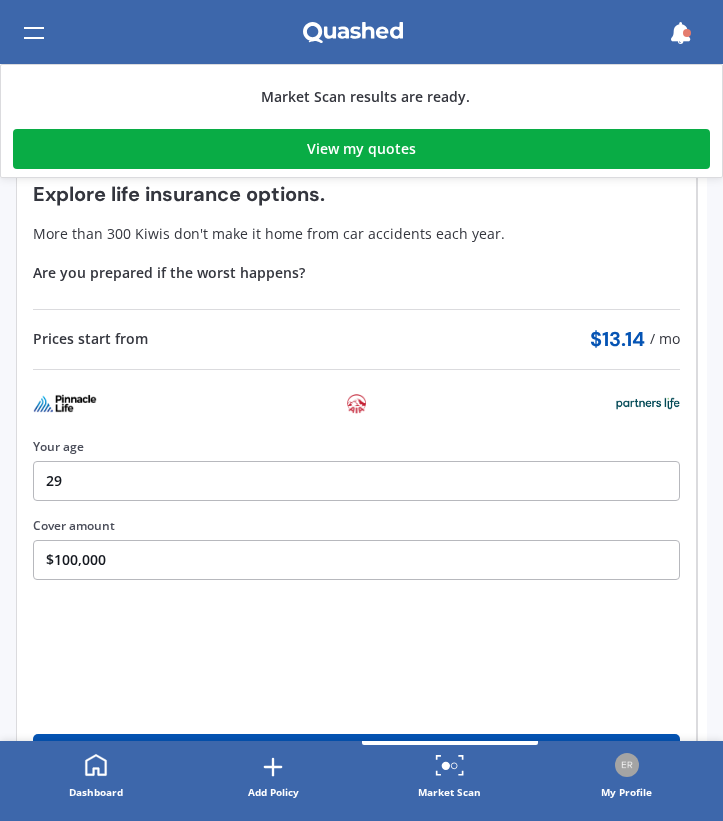 click on "View my quotes" at bounding box center (361, 149) 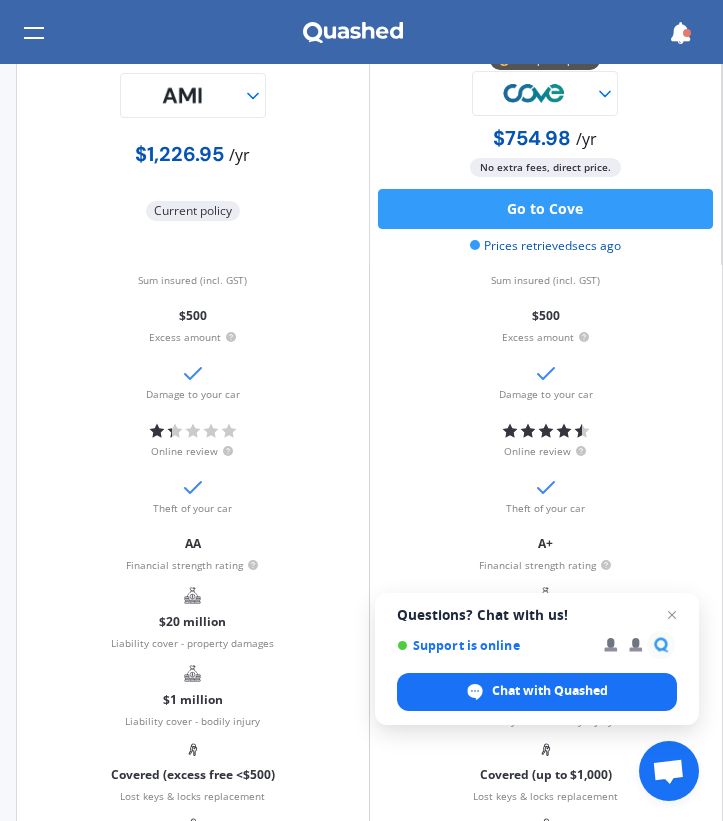 scroll, scrollTop: 0, scrollLeft: 0, axis: both 